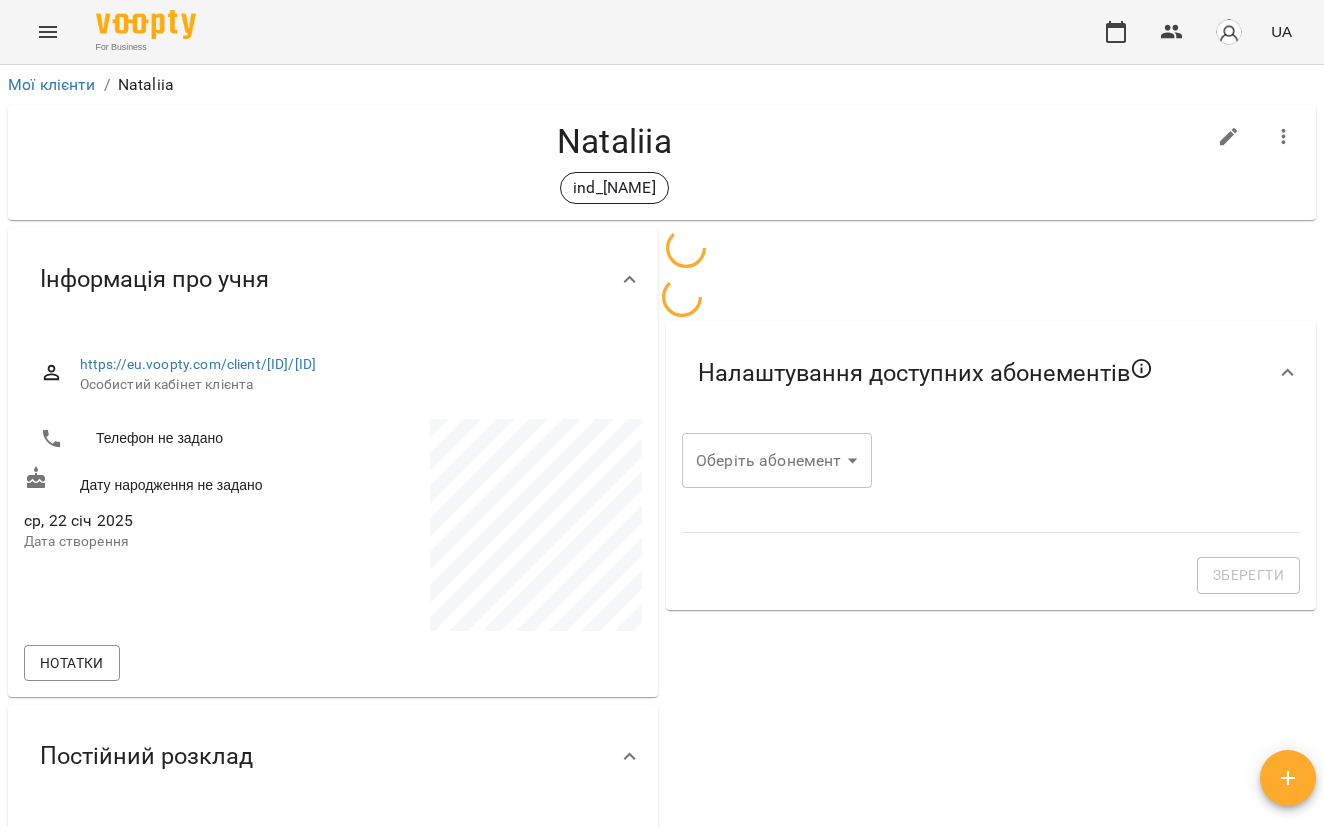 scroll, scrollTop: 0, scrollLeft: 0, axis: both 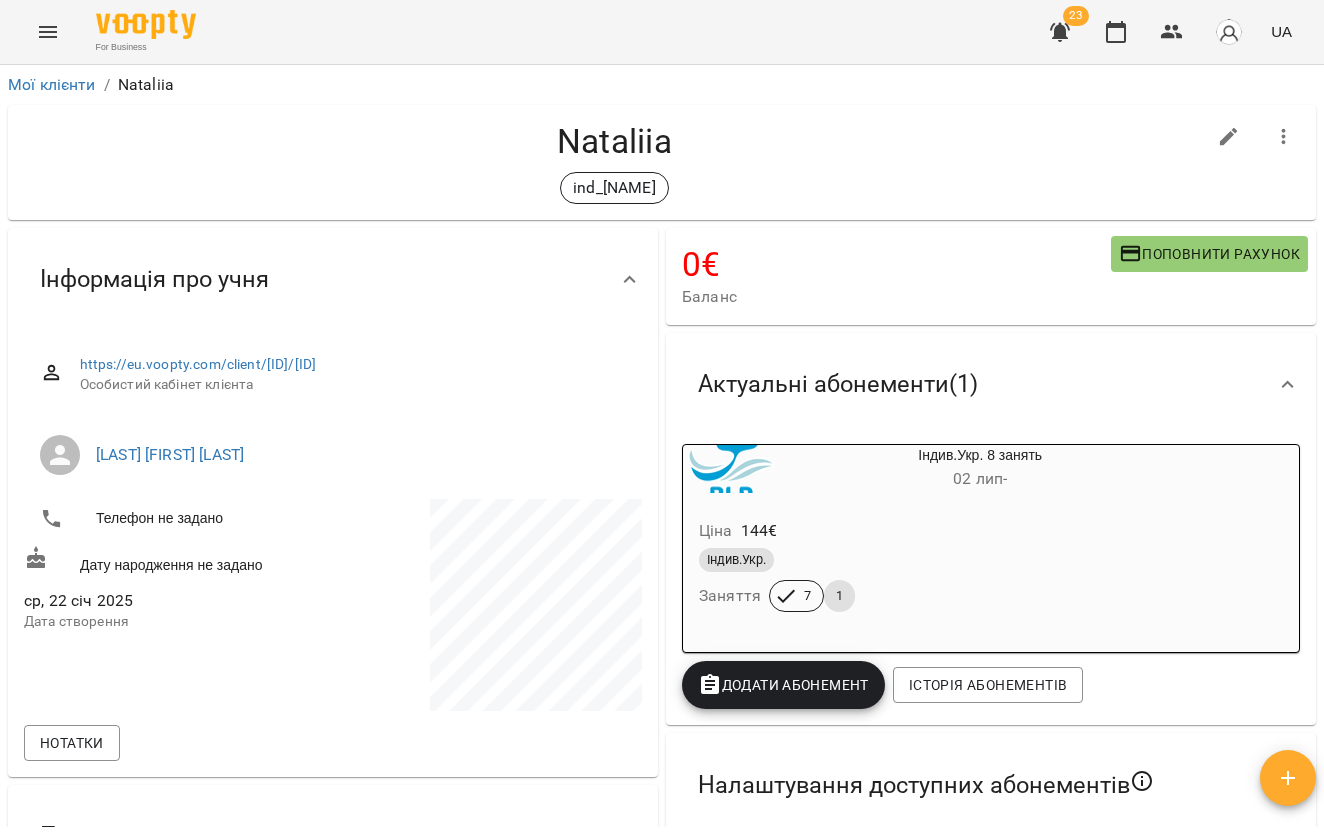 click 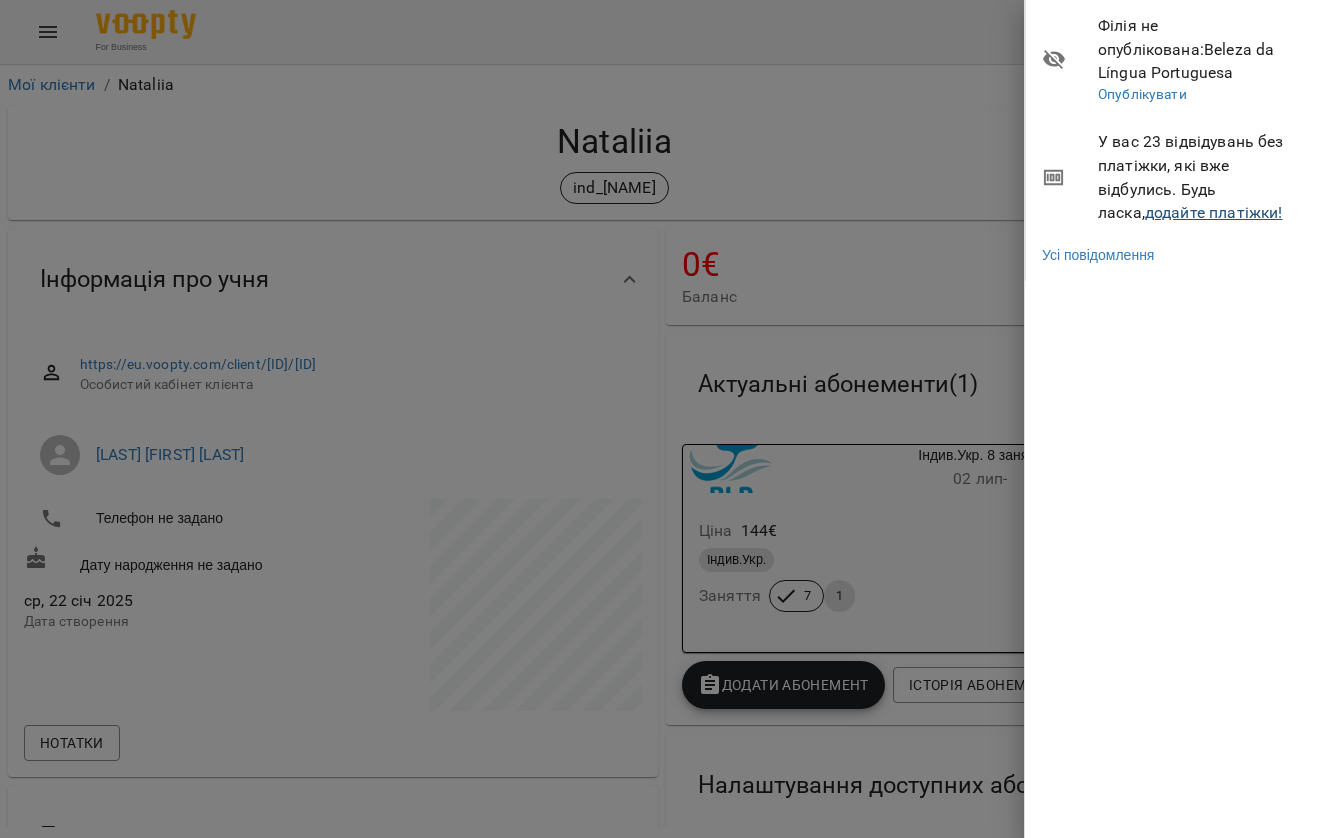 click on "додайте платіжки!" at bounding box center (1214, 212) 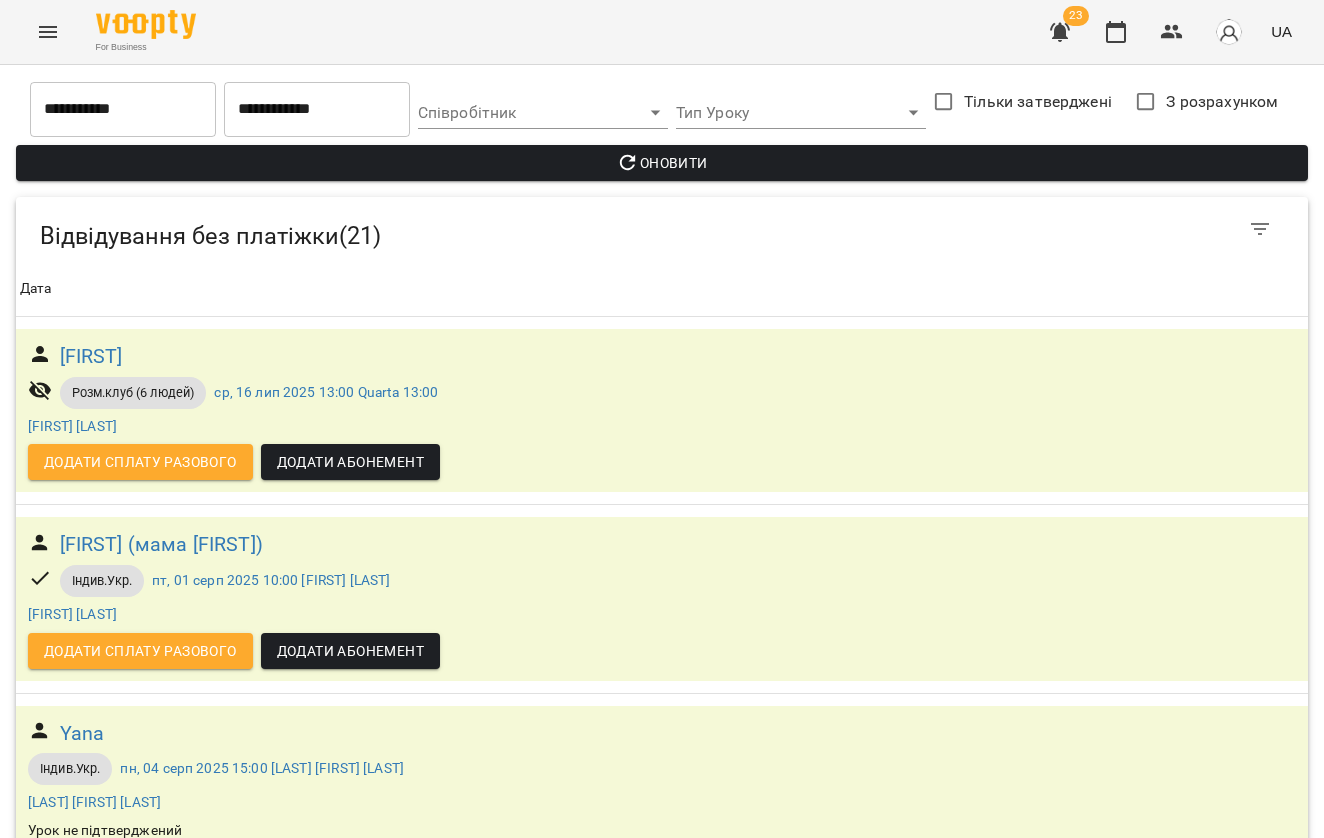 click on "Оновити" at bounding box center (662, 163) 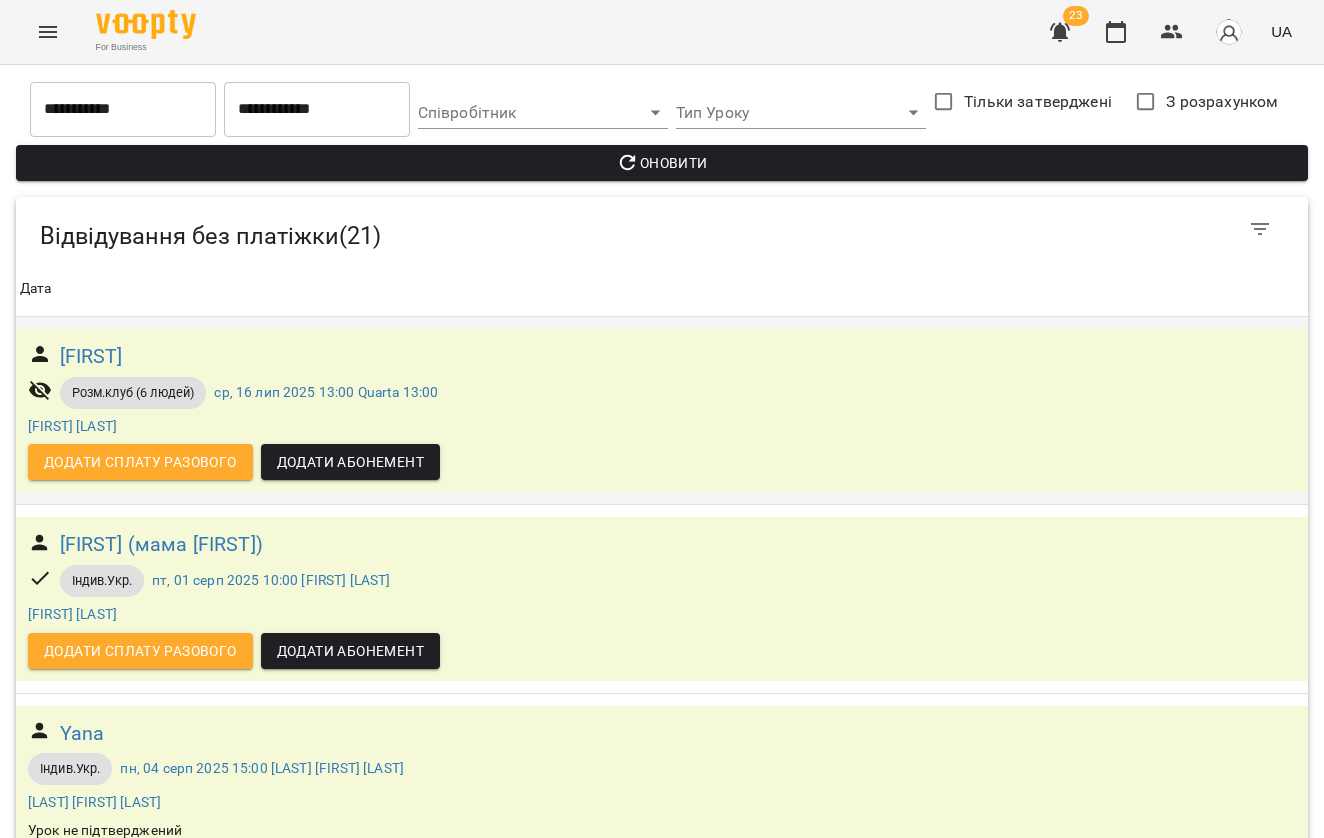 scroll, scrollTop: 274, scrollLeft: 0, axis: vertical 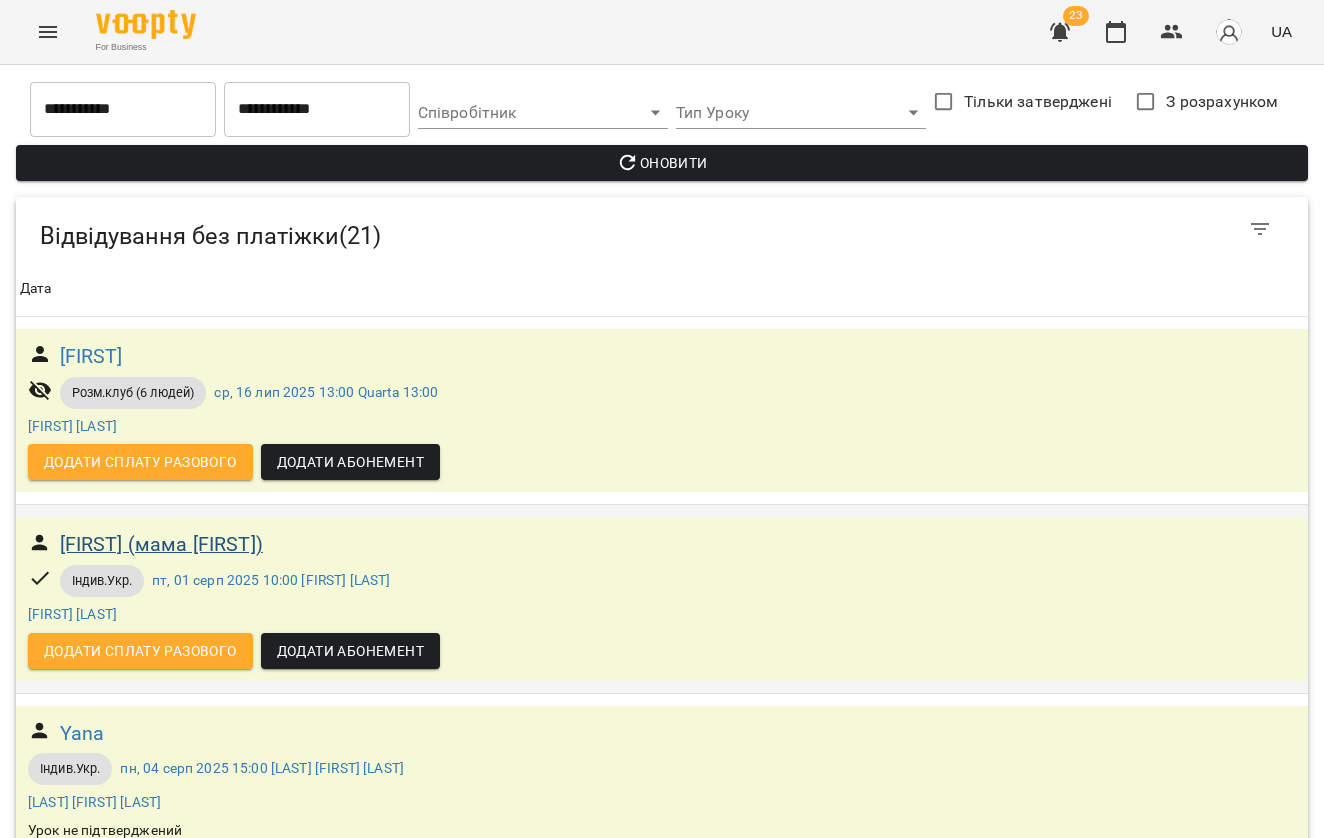click on "[FIRST] (мама [FIRST])" at bounding box center (161, 544) 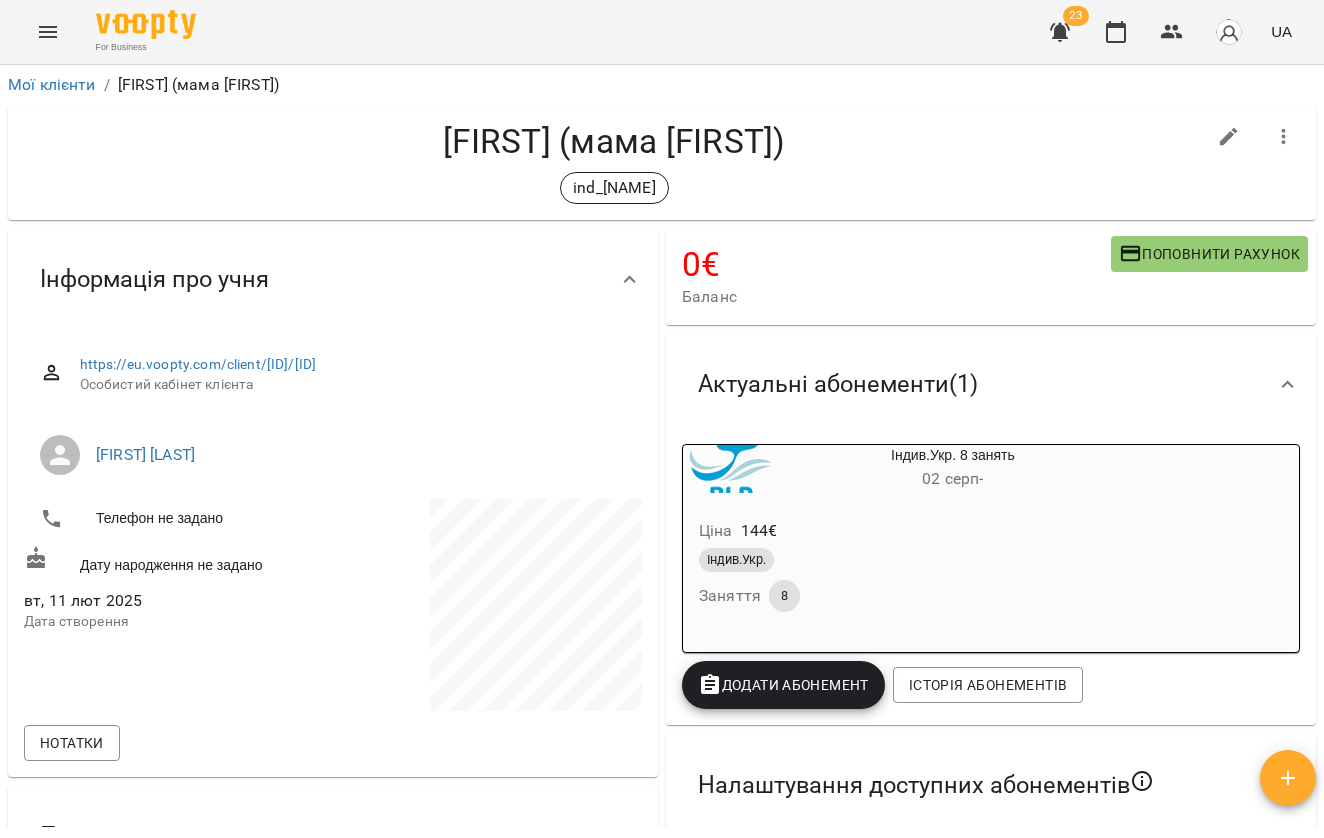 scroll, scrollTop: -1, scrollLeft: 0, axis: vertical 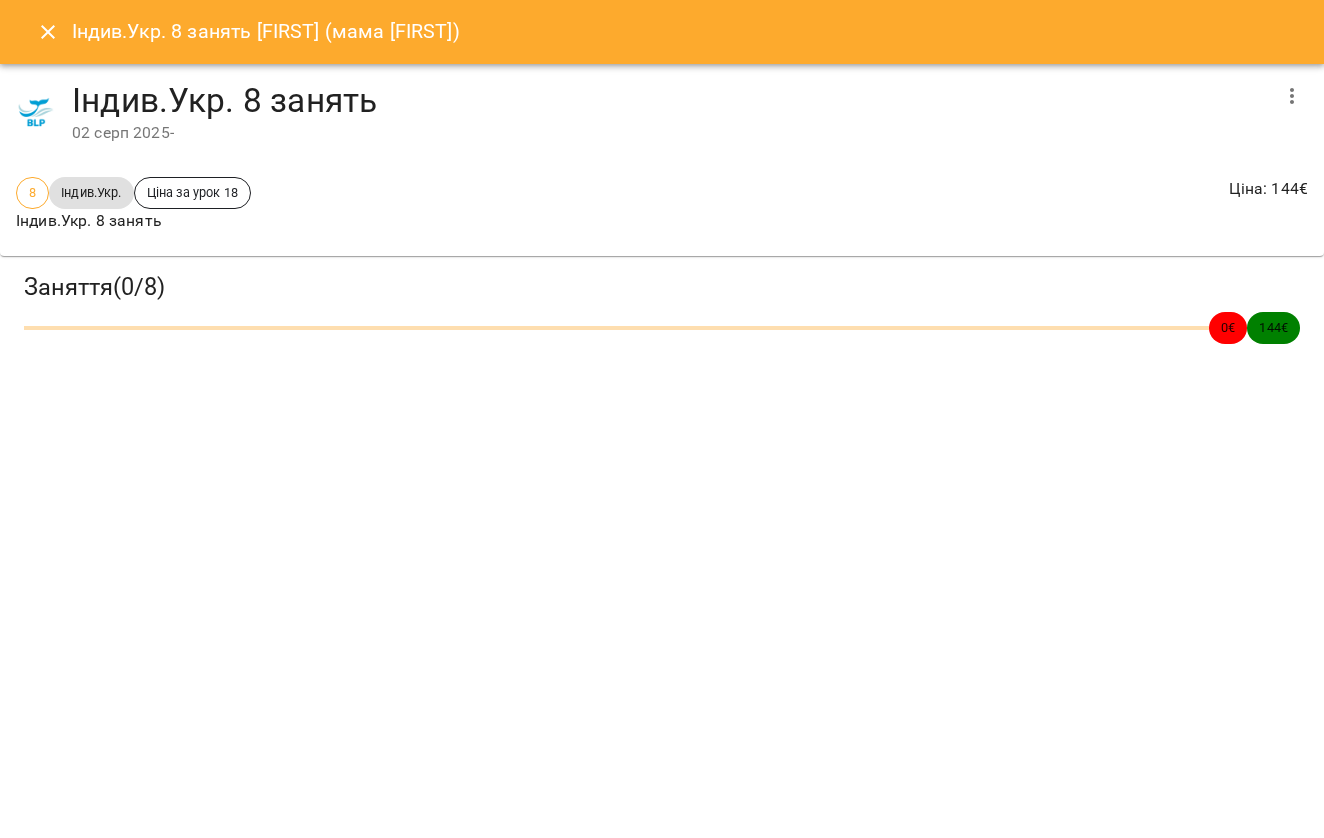 click 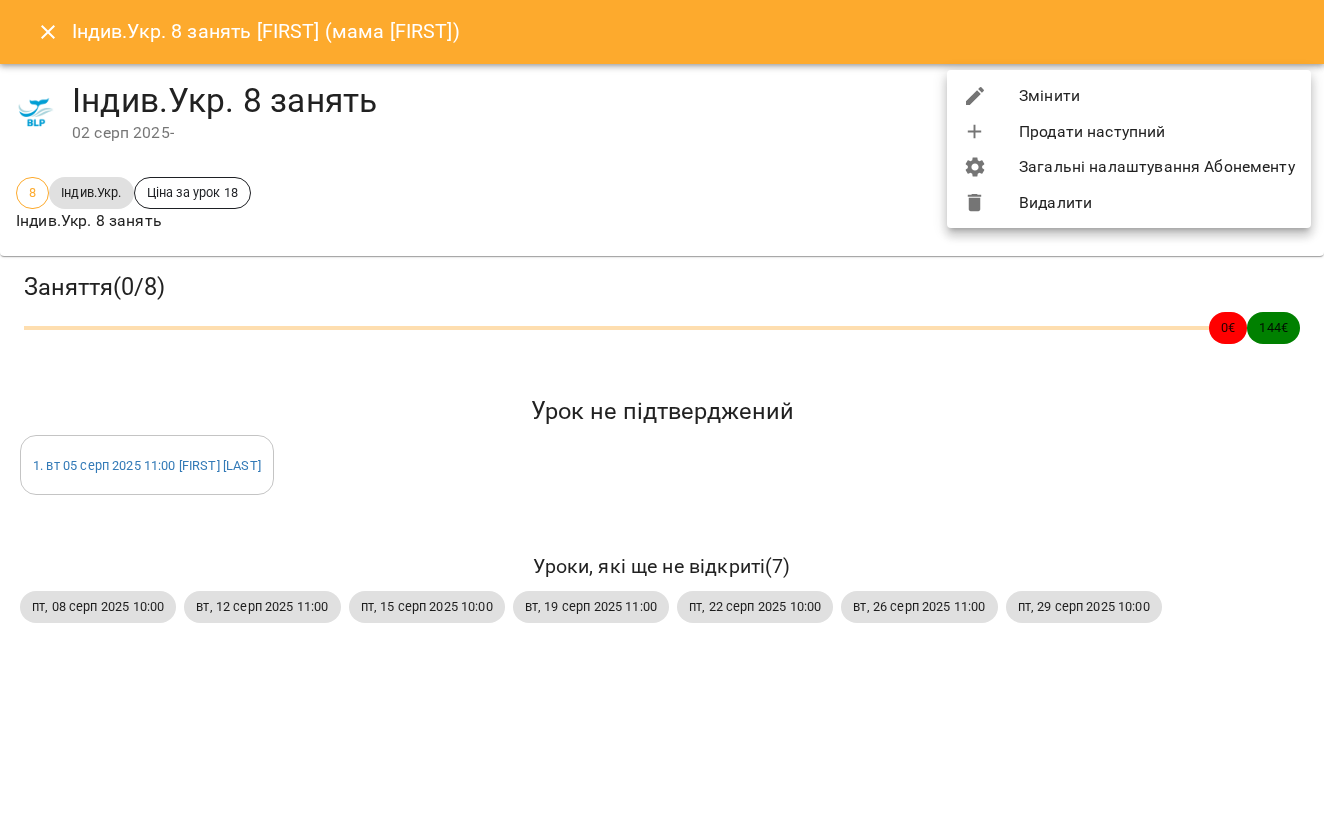 click on "Продати наступний" at bounding box center (1129, 132) 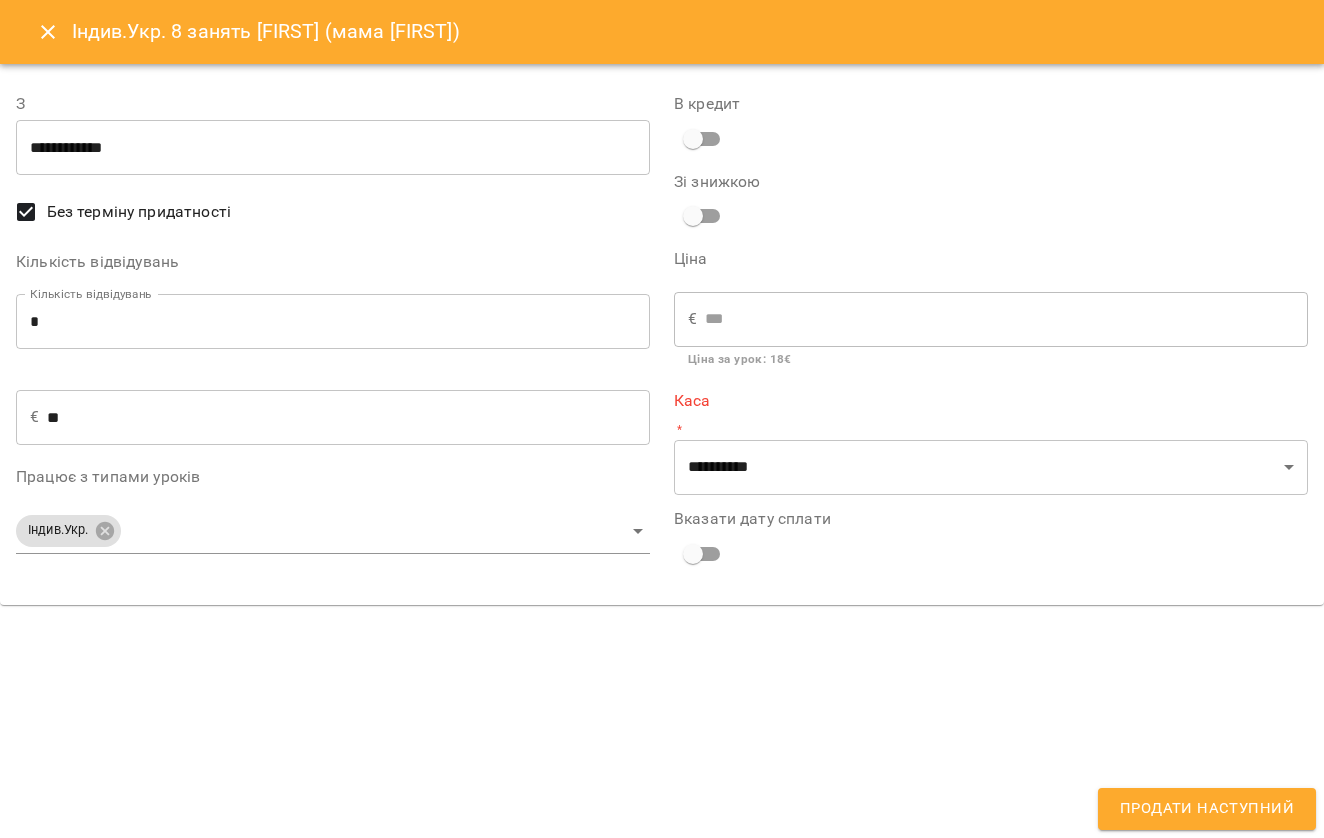 type on "**********" 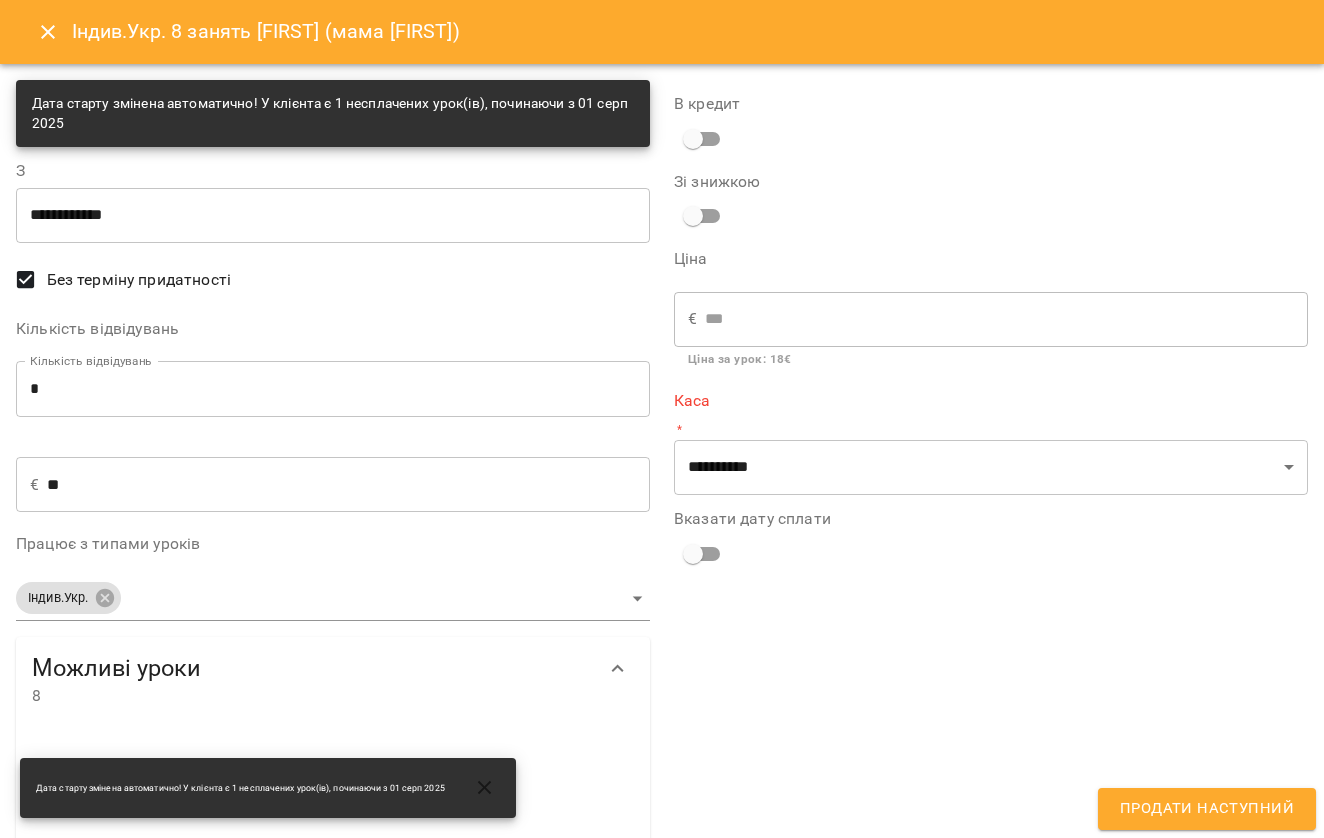 click 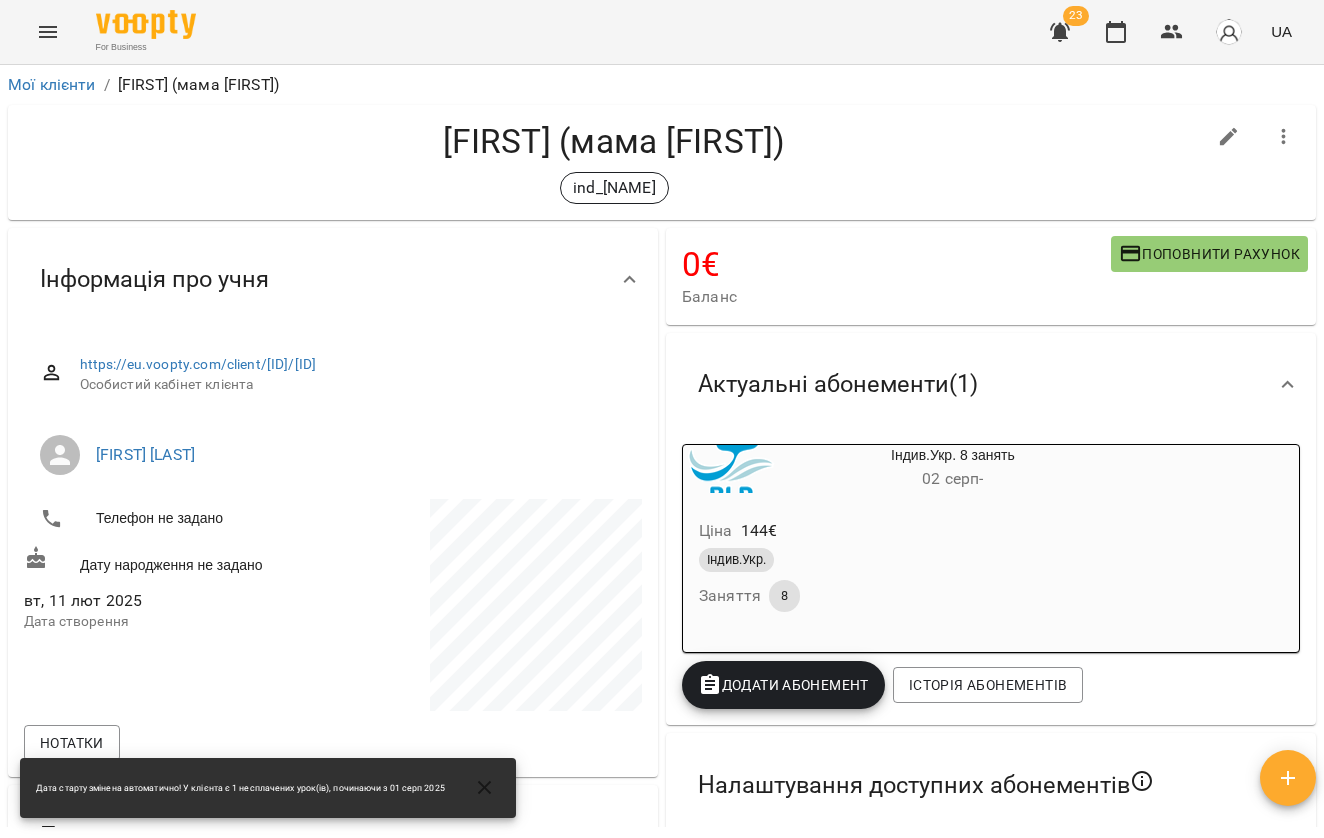 click on "Ціна 144 €" at bounding box center [905, 531] 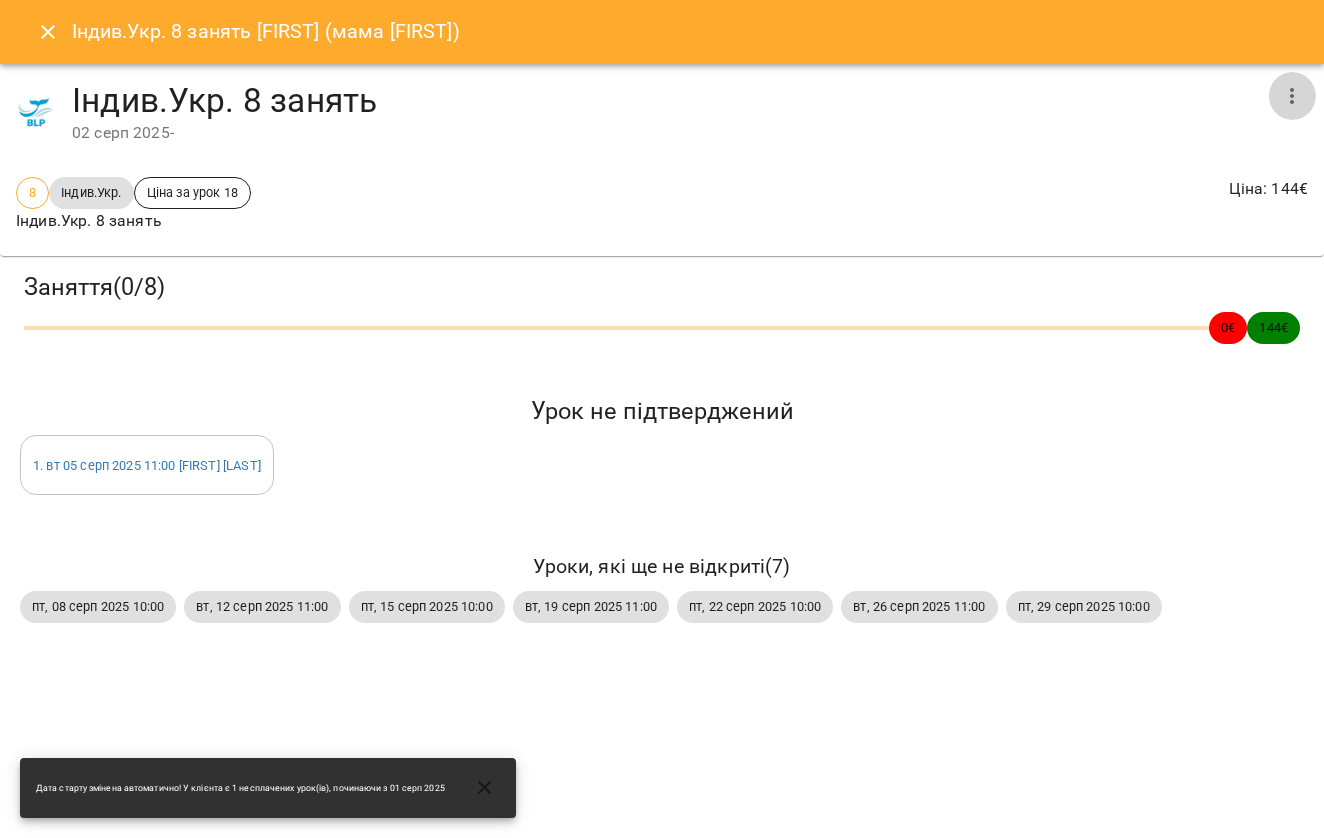 click 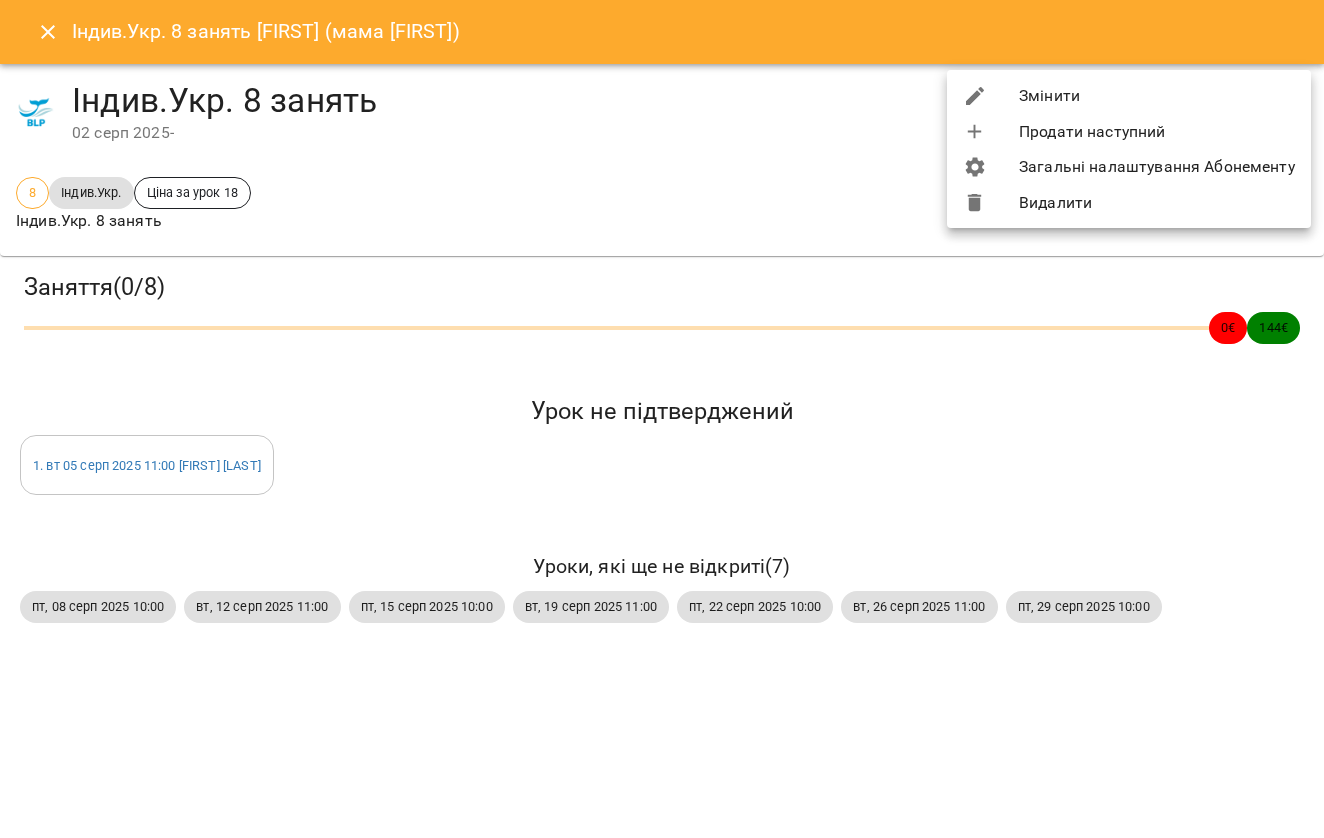 click on "Змінити" at bounding box center [1129, 96] 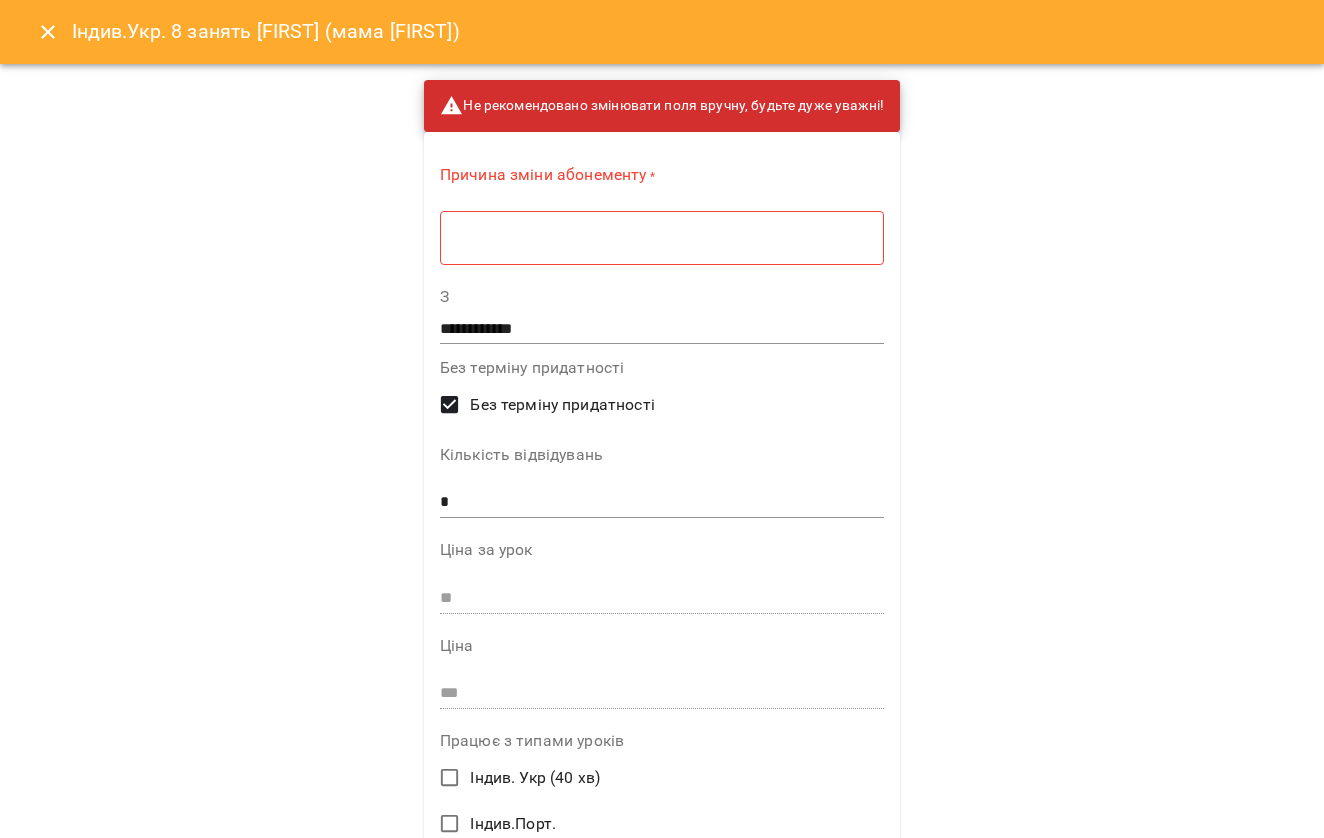 click on "**********" at bounding box center (662, 329) 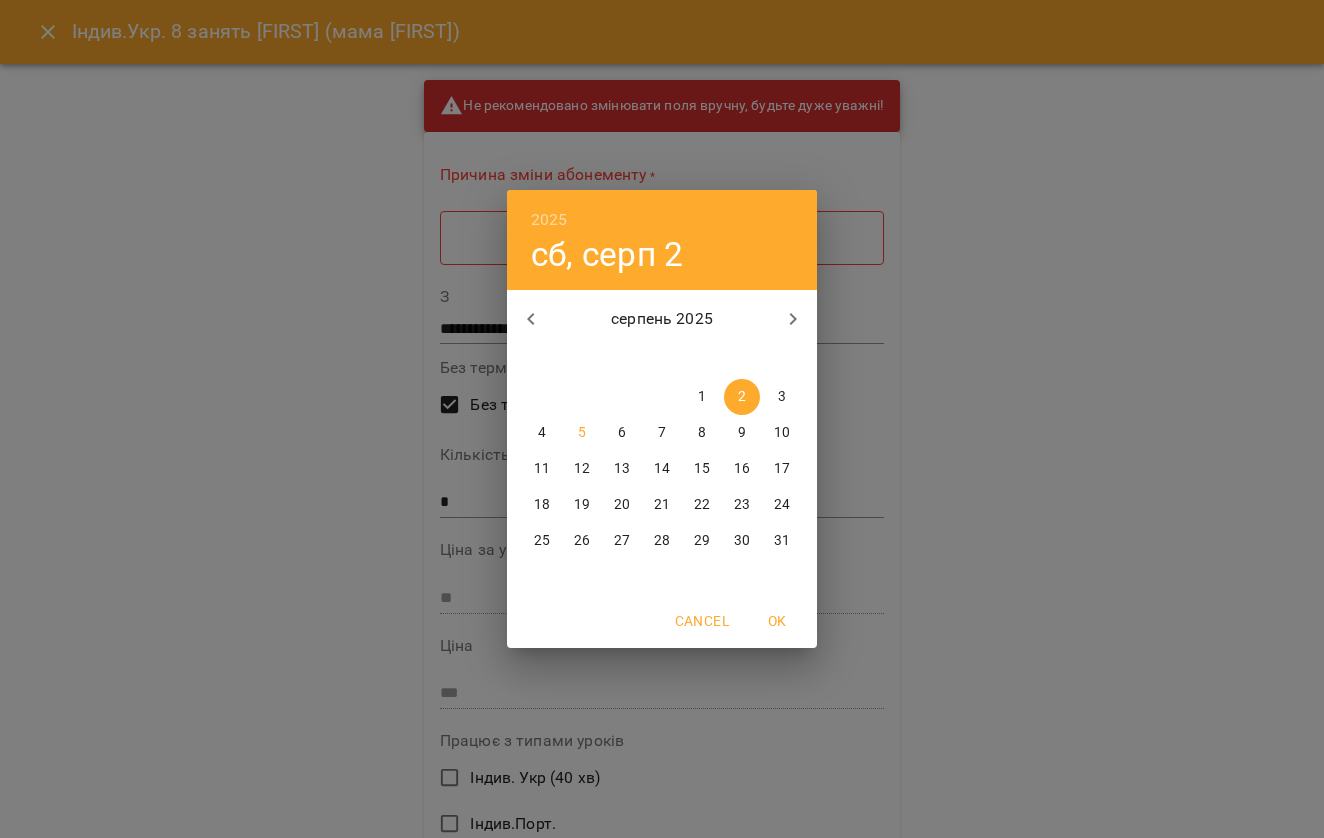 click on "1" at bounding box center [702, 397] 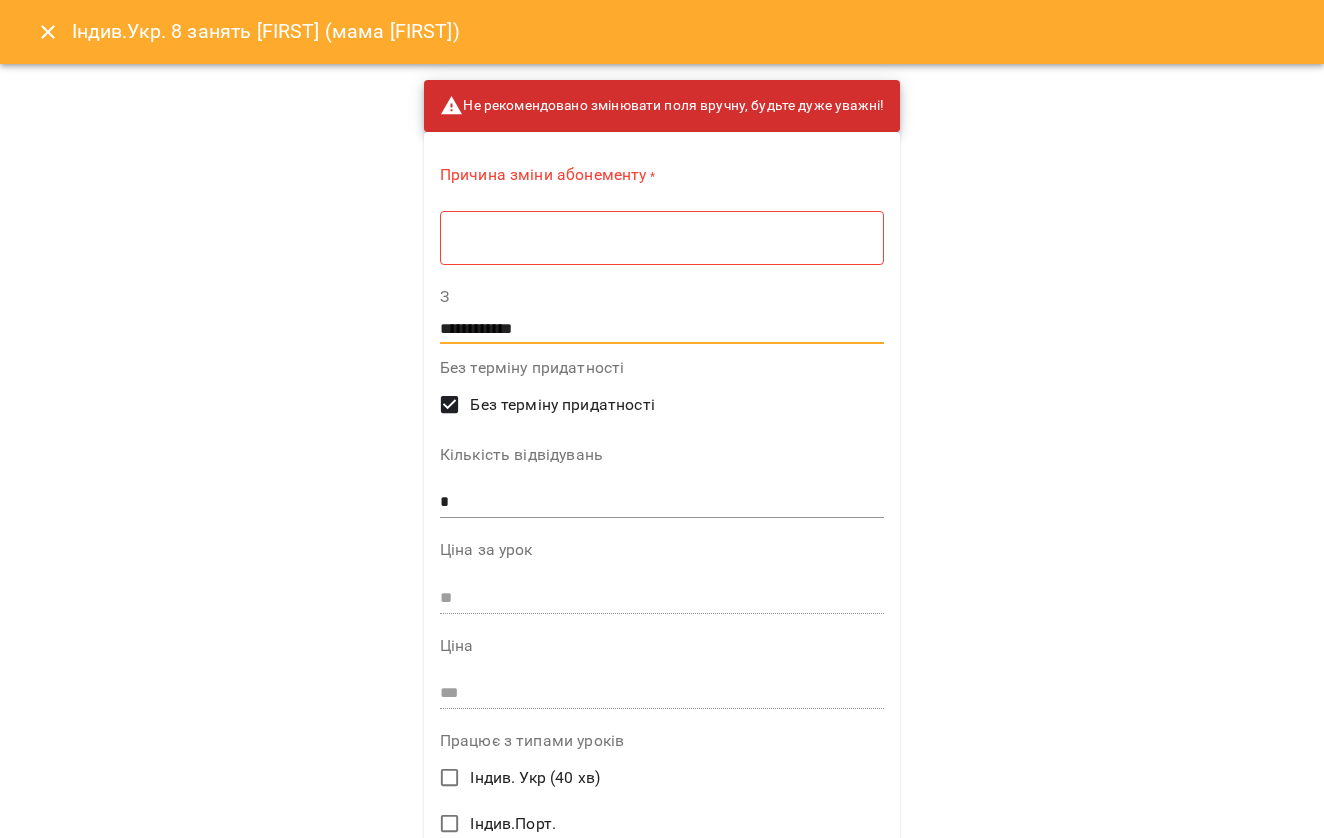 click at bounding box center (662, 238) 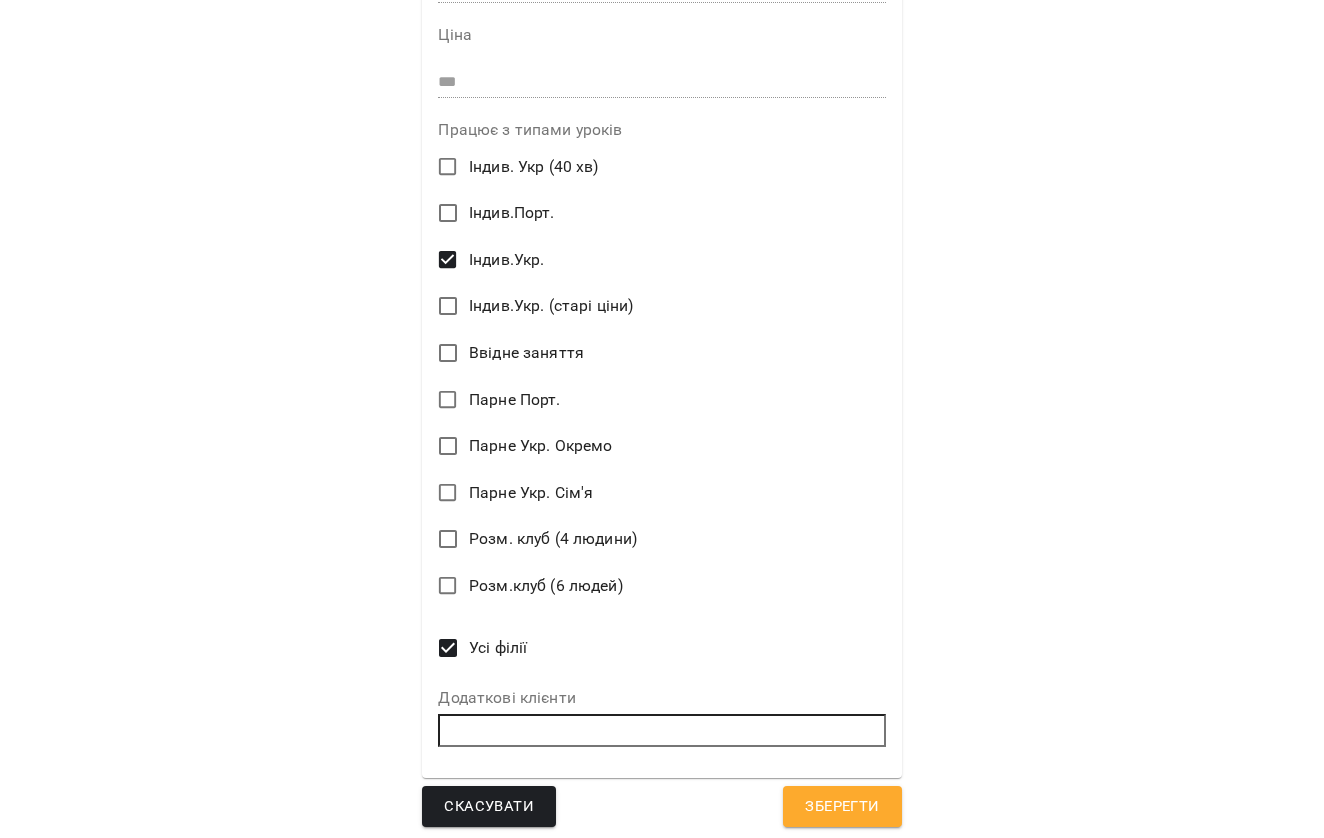 scroll, scrollTop: 603, scrollLeft: 0, axis: vertical 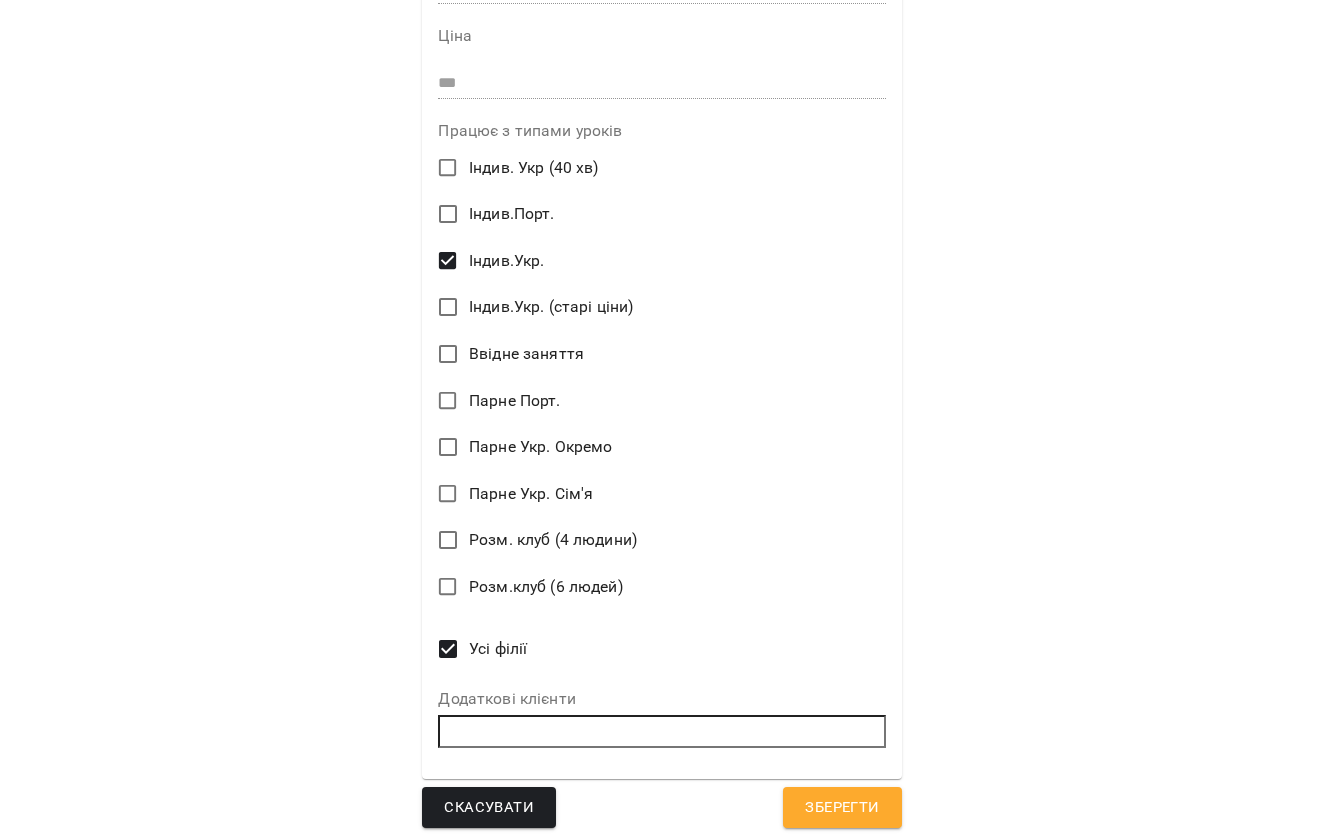 type on "*" 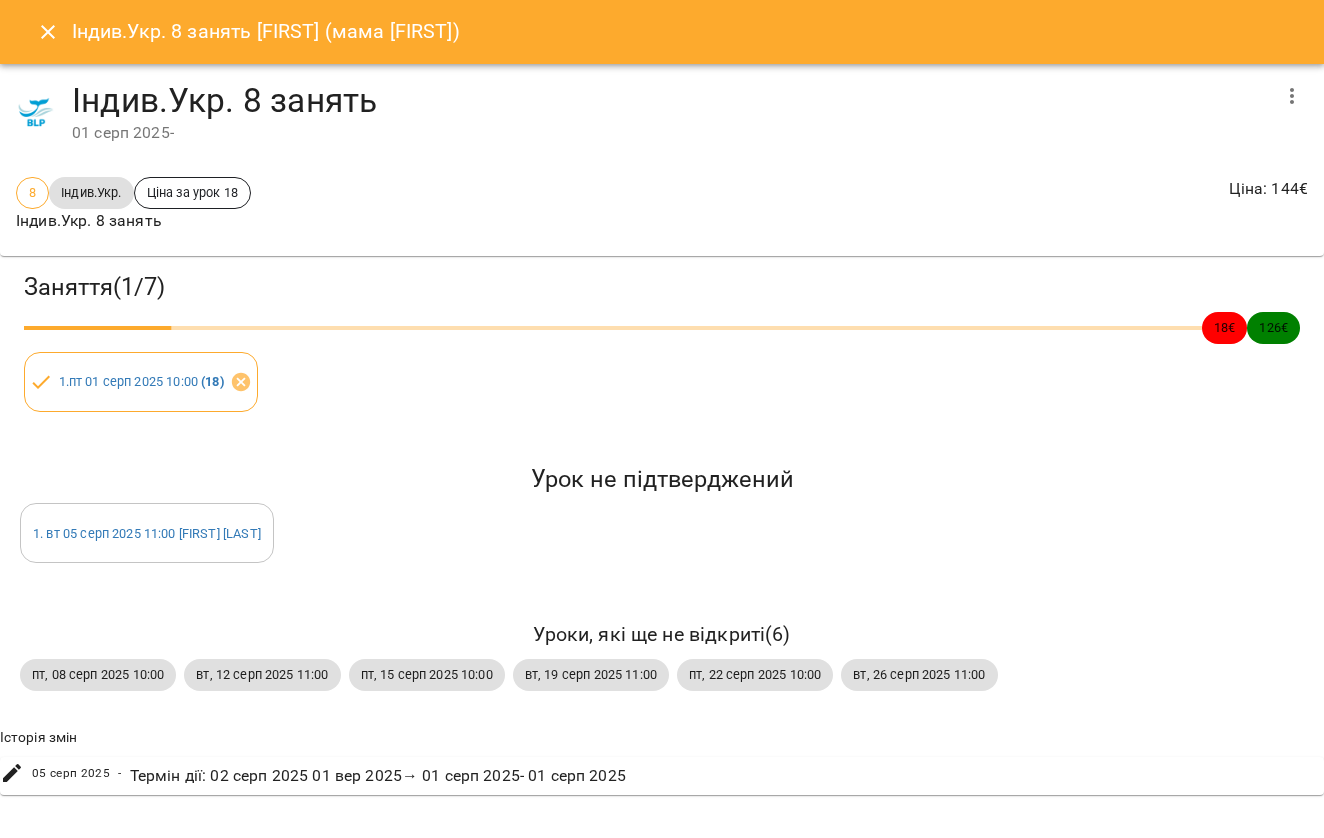click 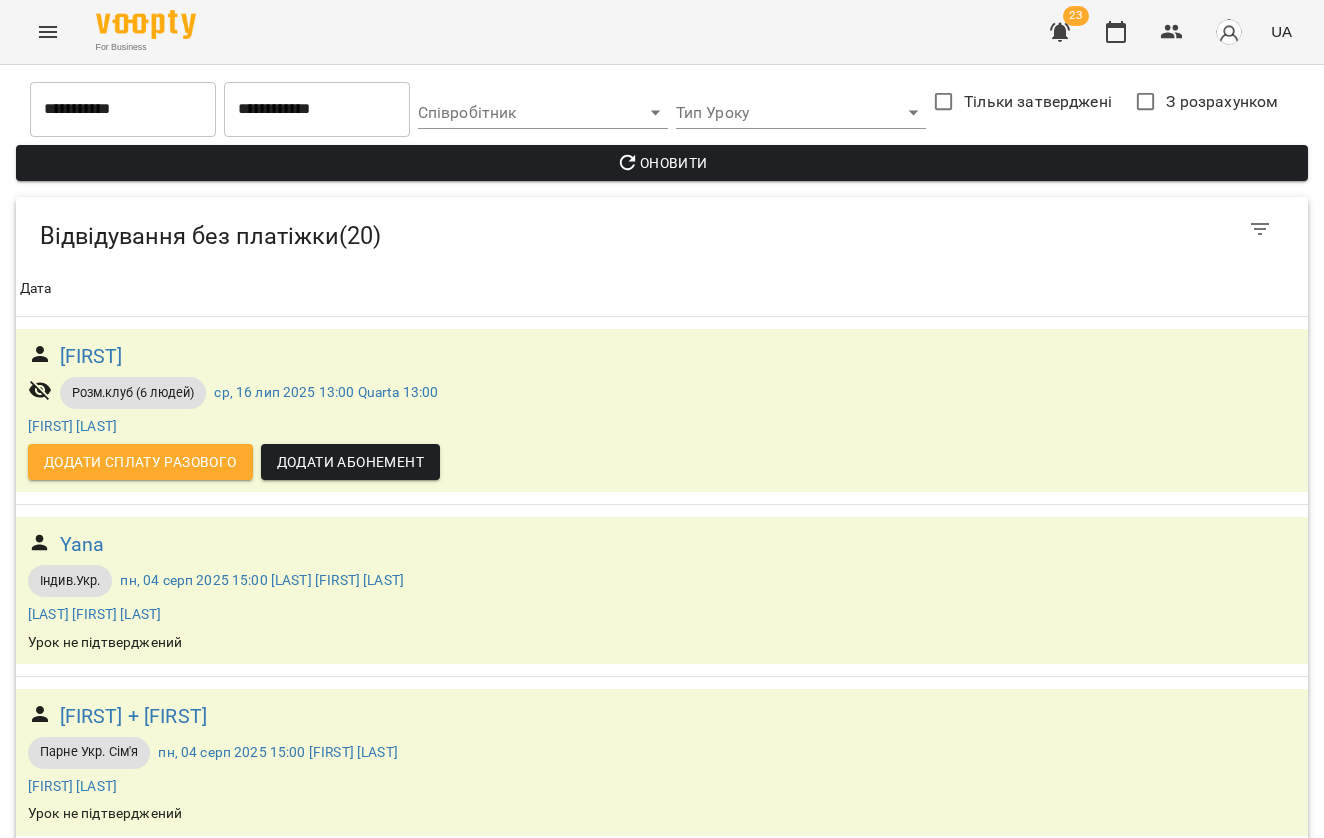 scroll, scrollTop: 0, scrollLeft: 0, axis: both 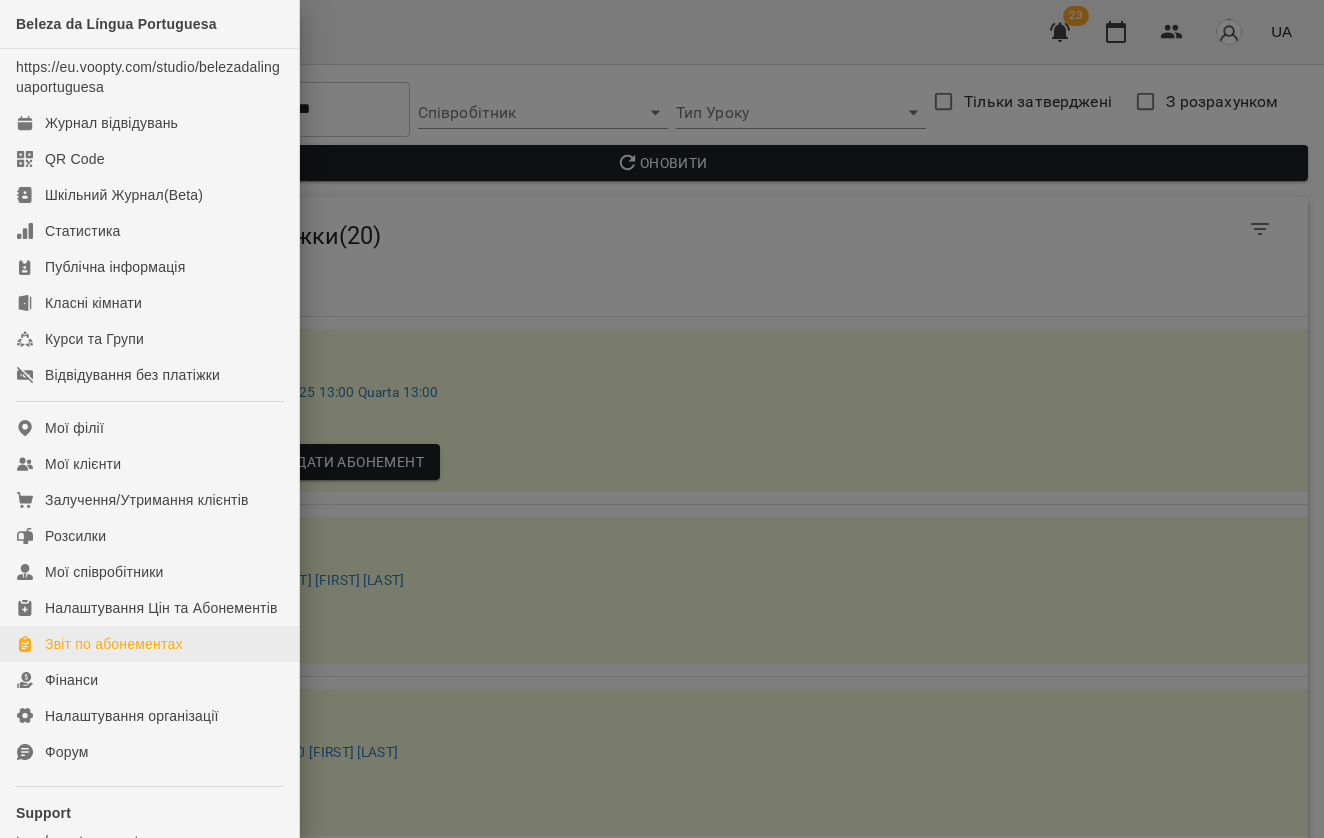 click on "Звіт по абонементах" at bounding box center (114, 644) 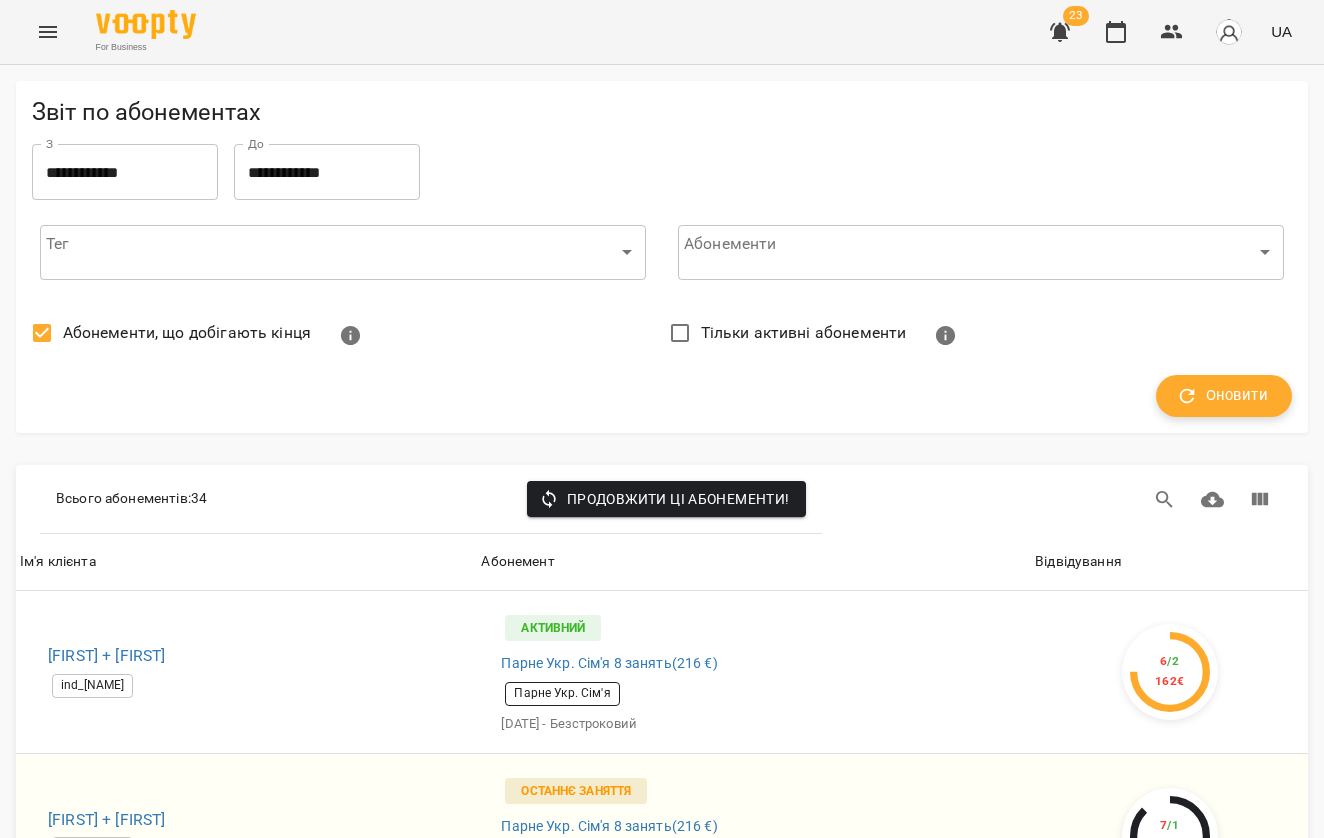 click 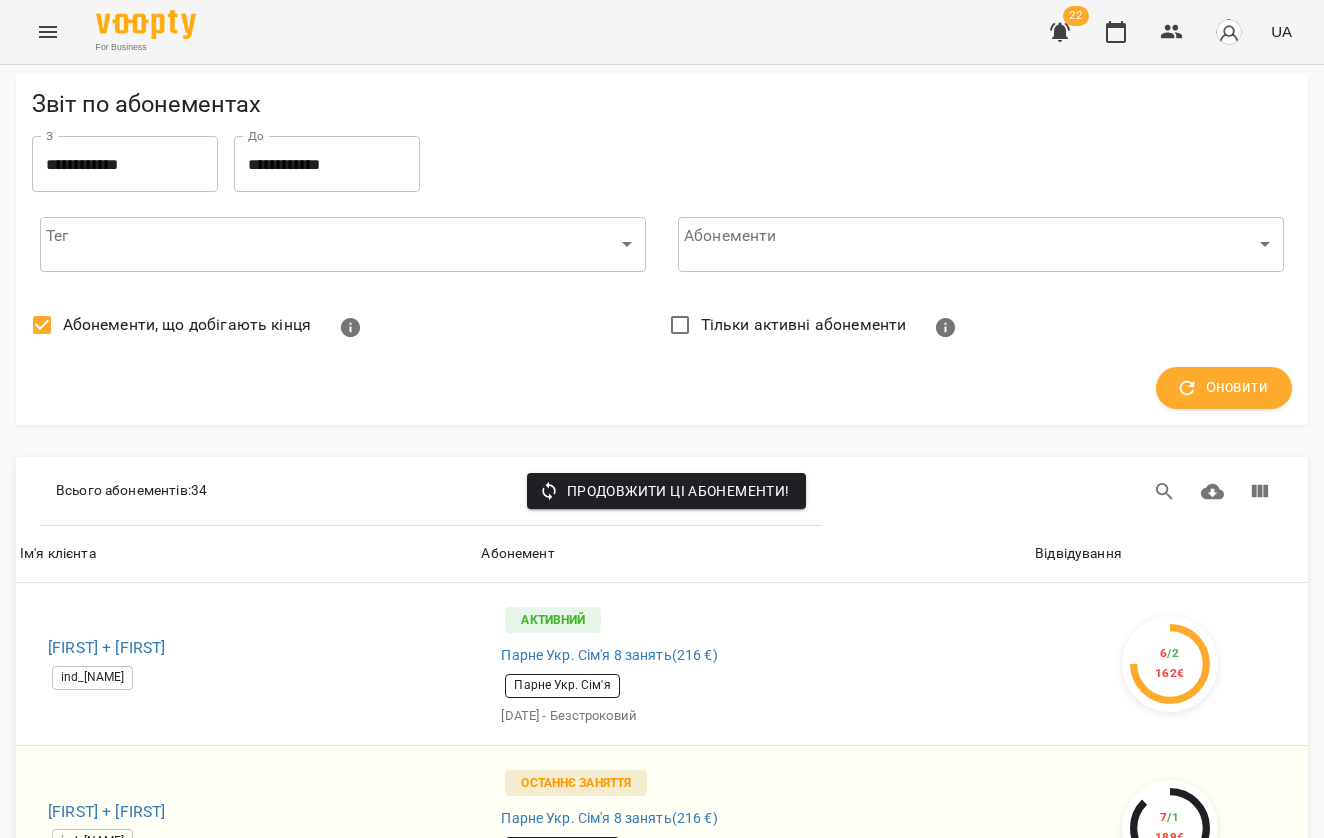 scroll, scrollTop: 5371, scrollLeft: 0, axis: vertical 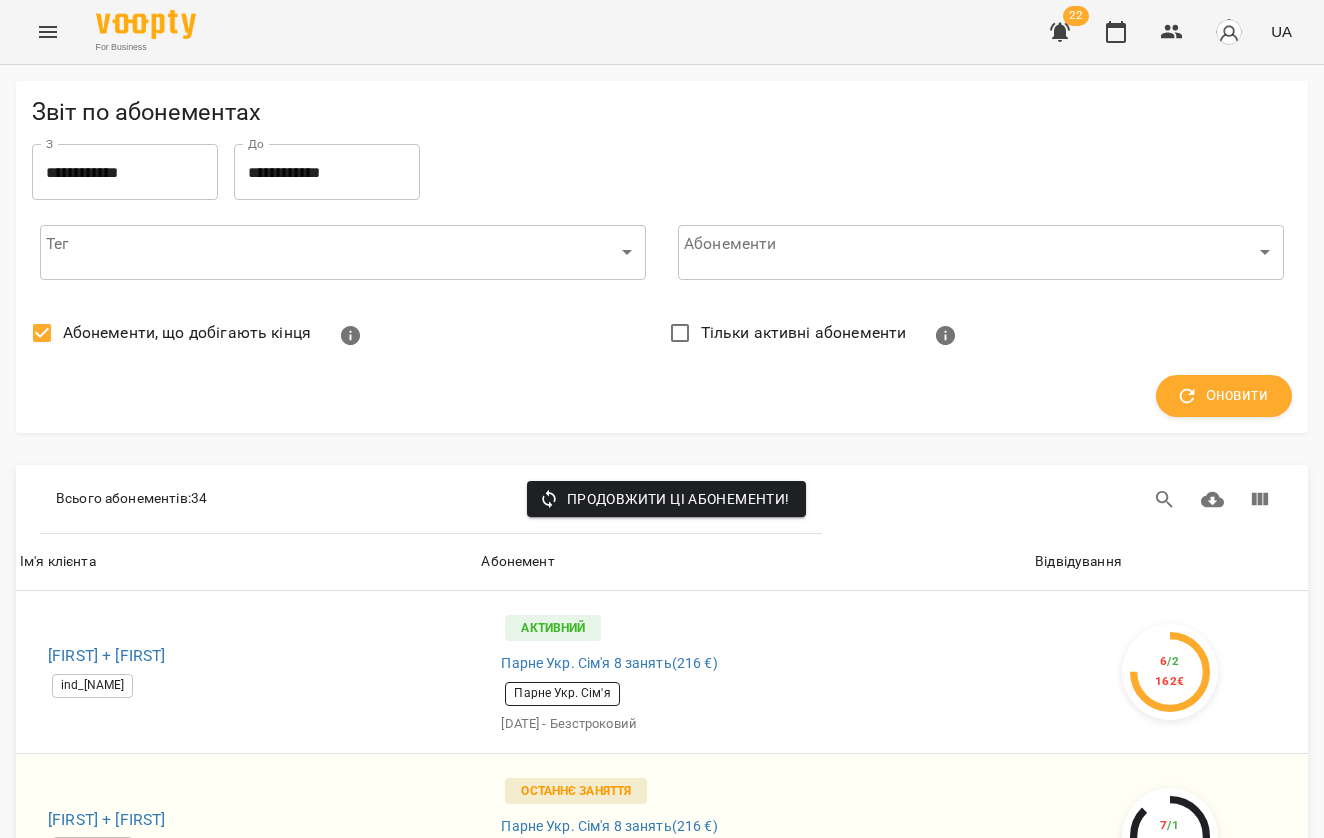 click on "**********" at bounding box center [125, 172] 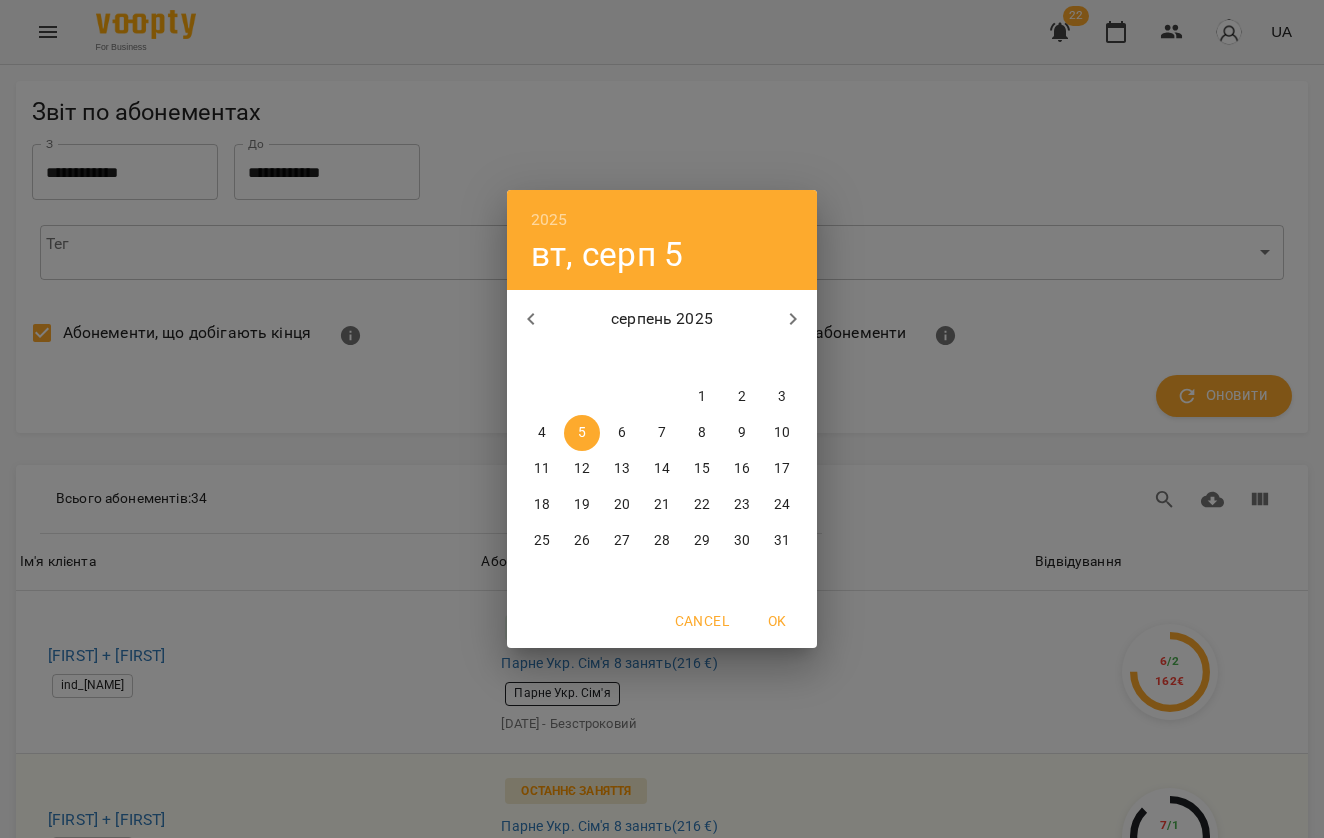 click on "4" at bounding box center [542, 433] 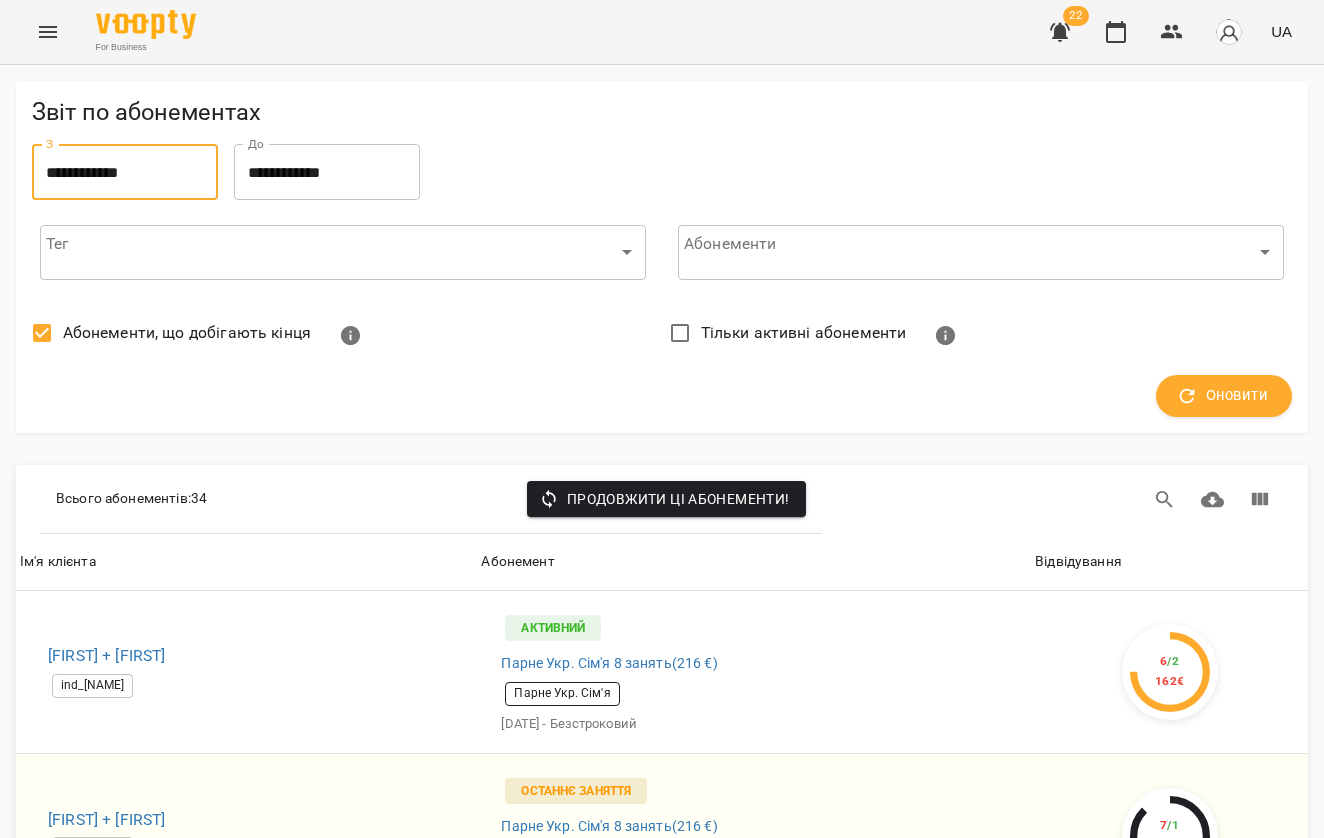 click on "**********" at bounding box center (327, 172) 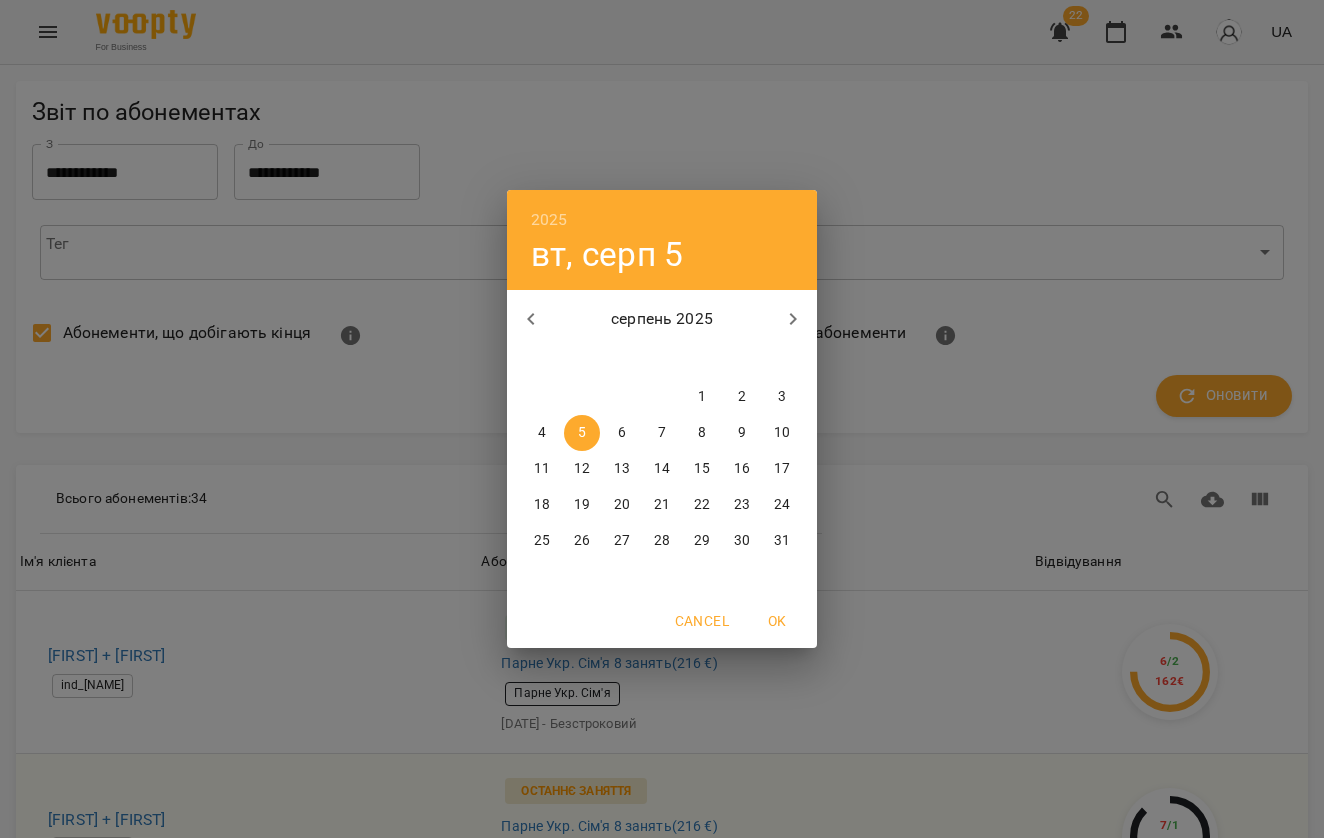 click on "4" at bounding box center (542, 433) 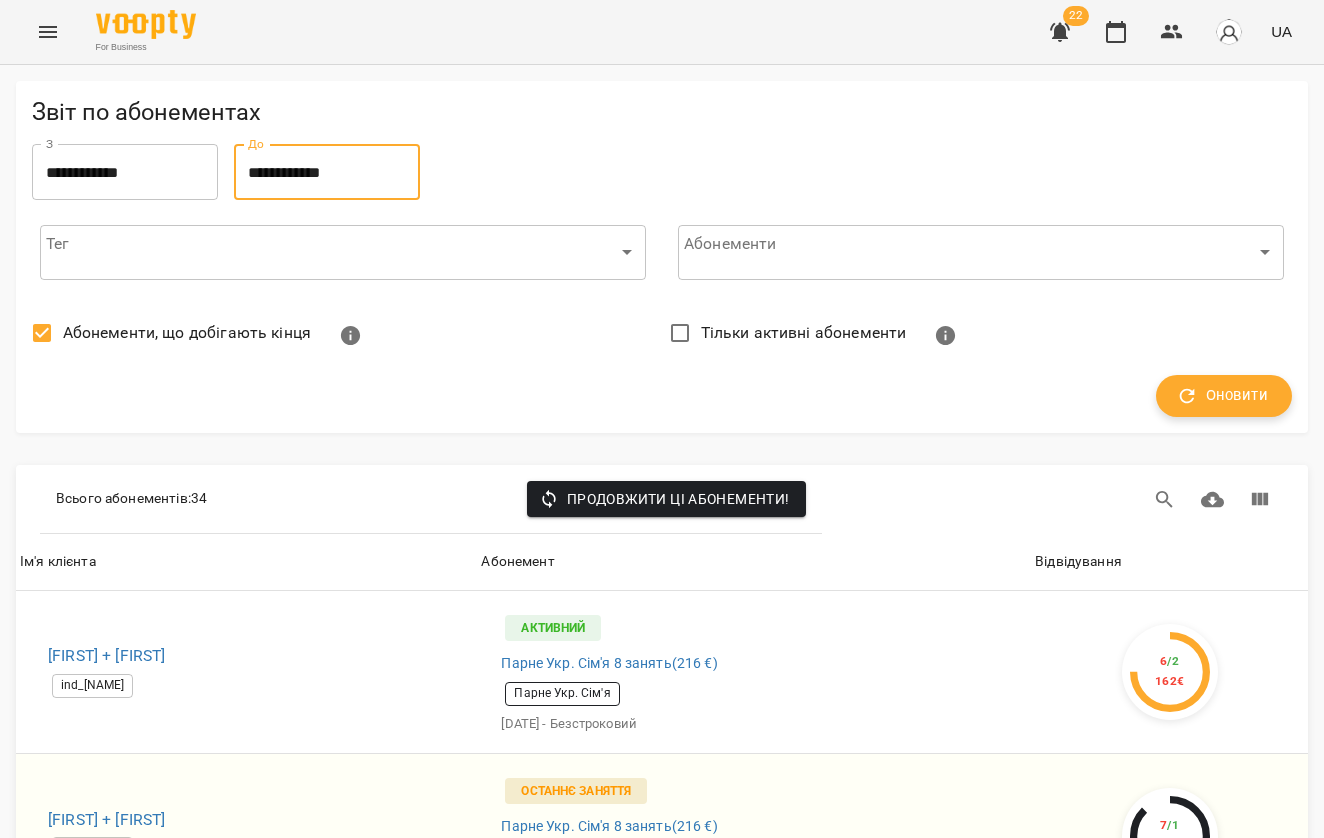 click on "Оновити" at bounding box center [1224, 396] 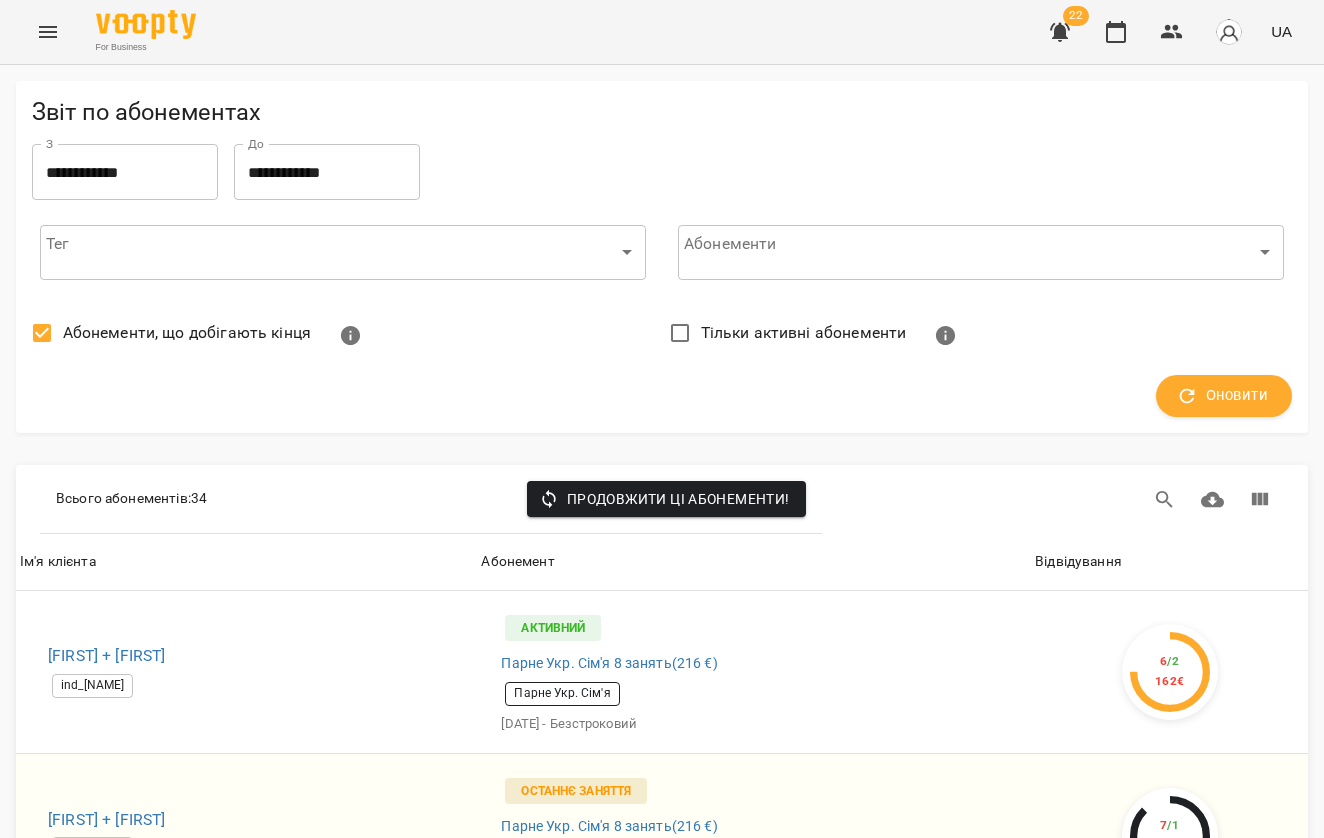scroll, scrollTop: 0, scrollLeft: 0, axis: both 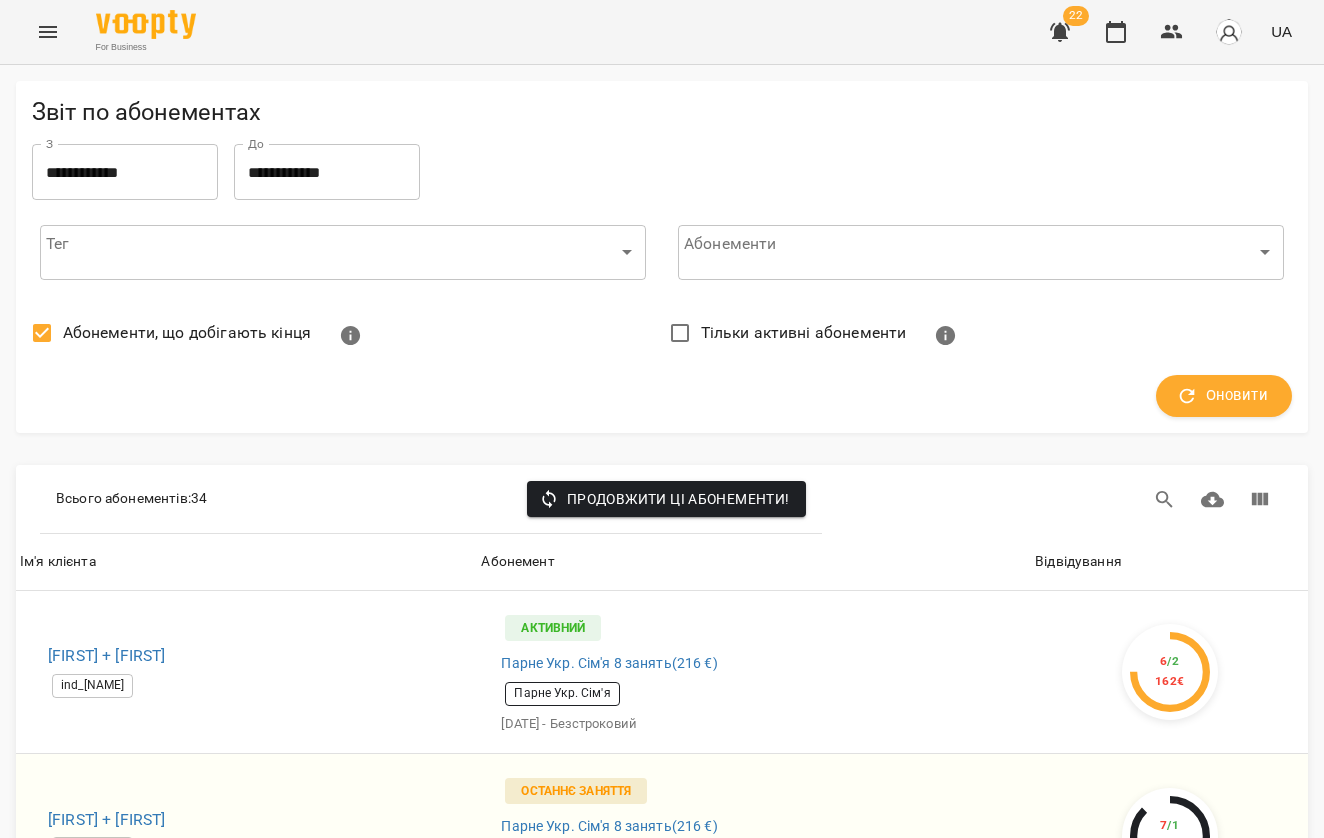 click on "**********" at bounding box center [125, 172] 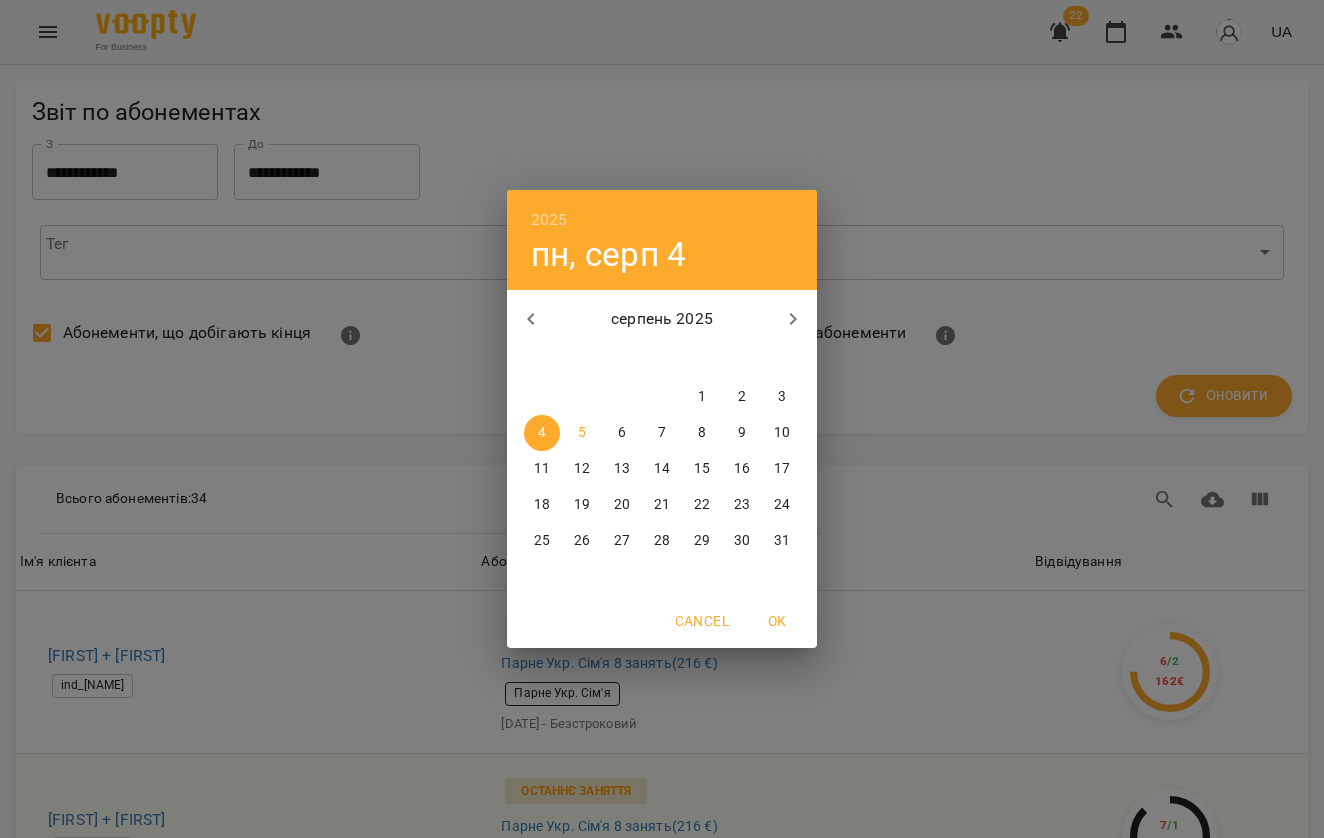 click on "5" at bounding box center (582, 433) 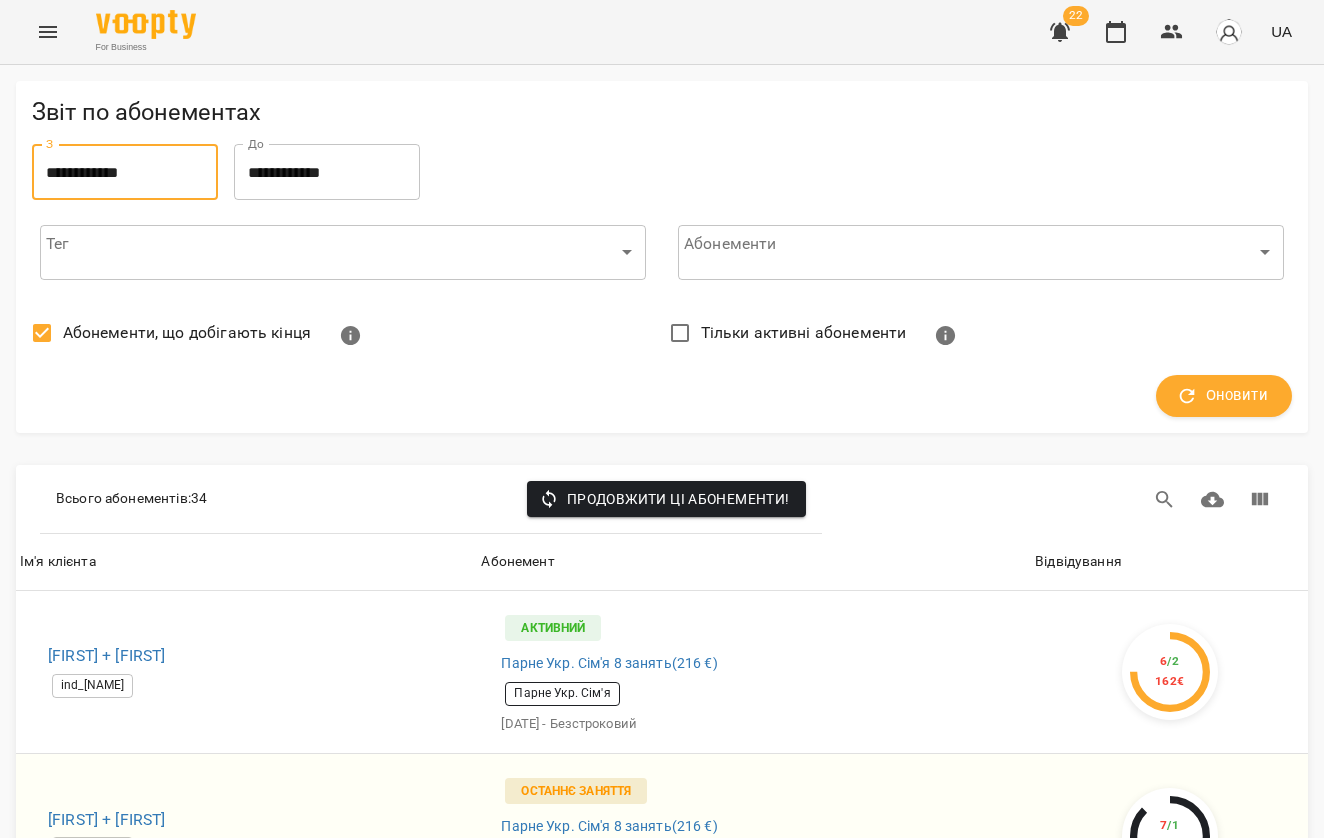 click on "**********" at bounding box center (327, 172) 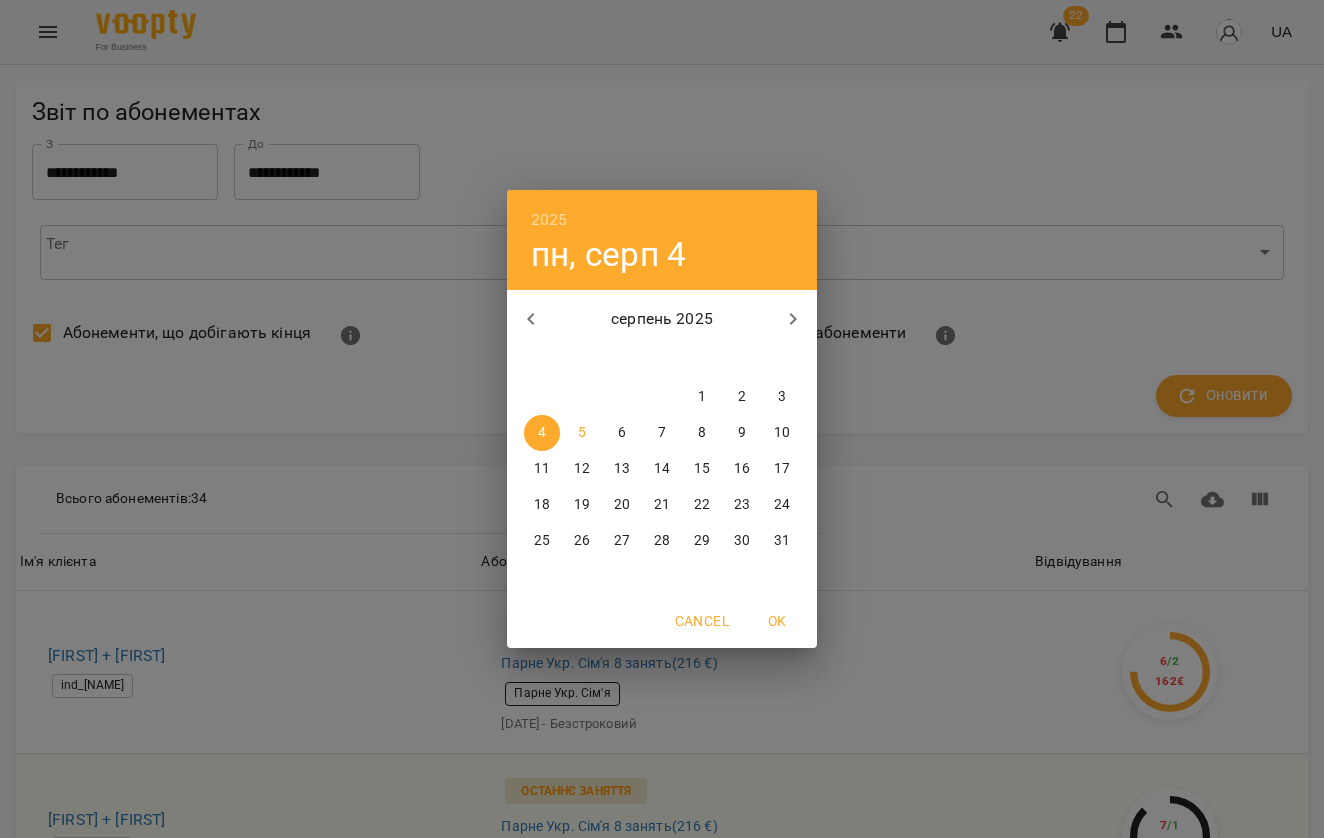 click on "5" at bounding box center (582, 433) 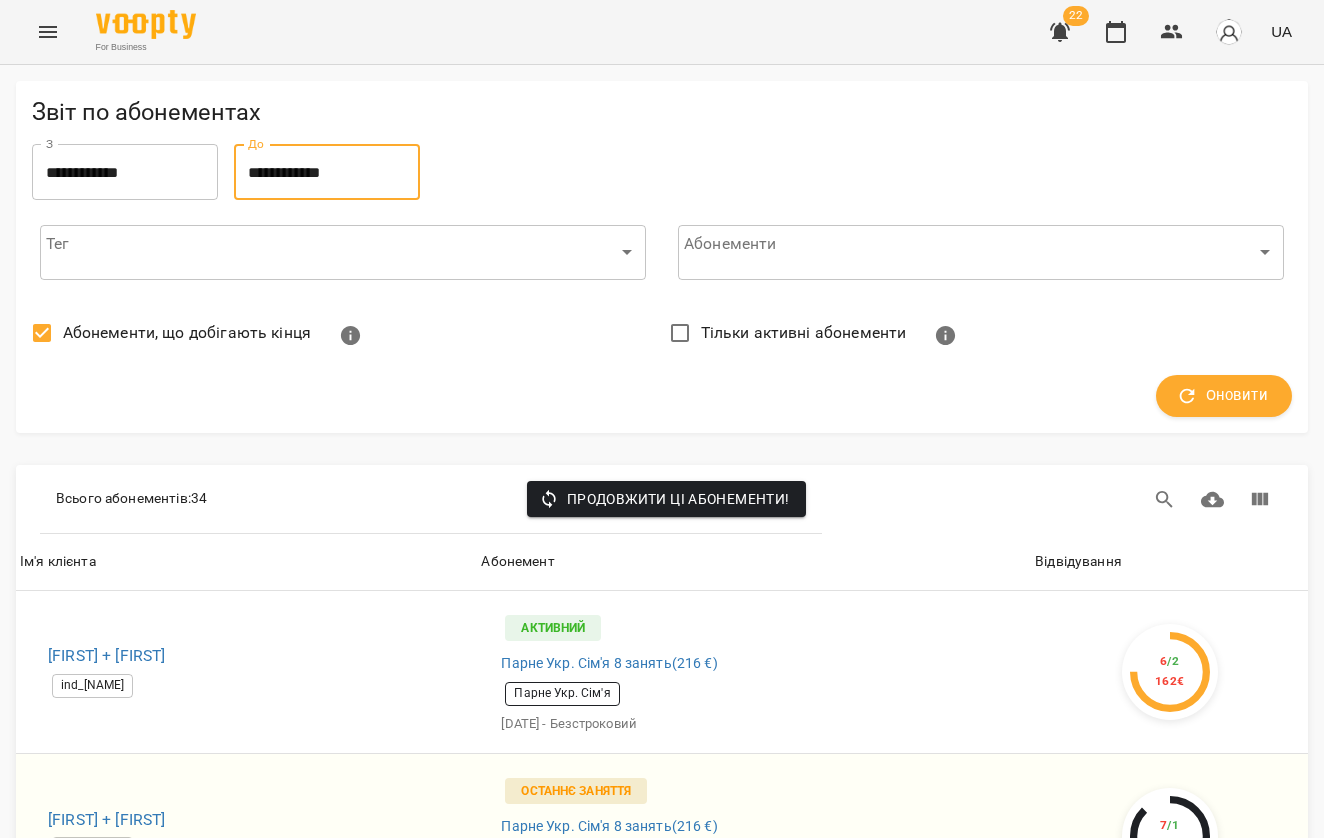 click on "Оновити" at bounding box center (662, 396) 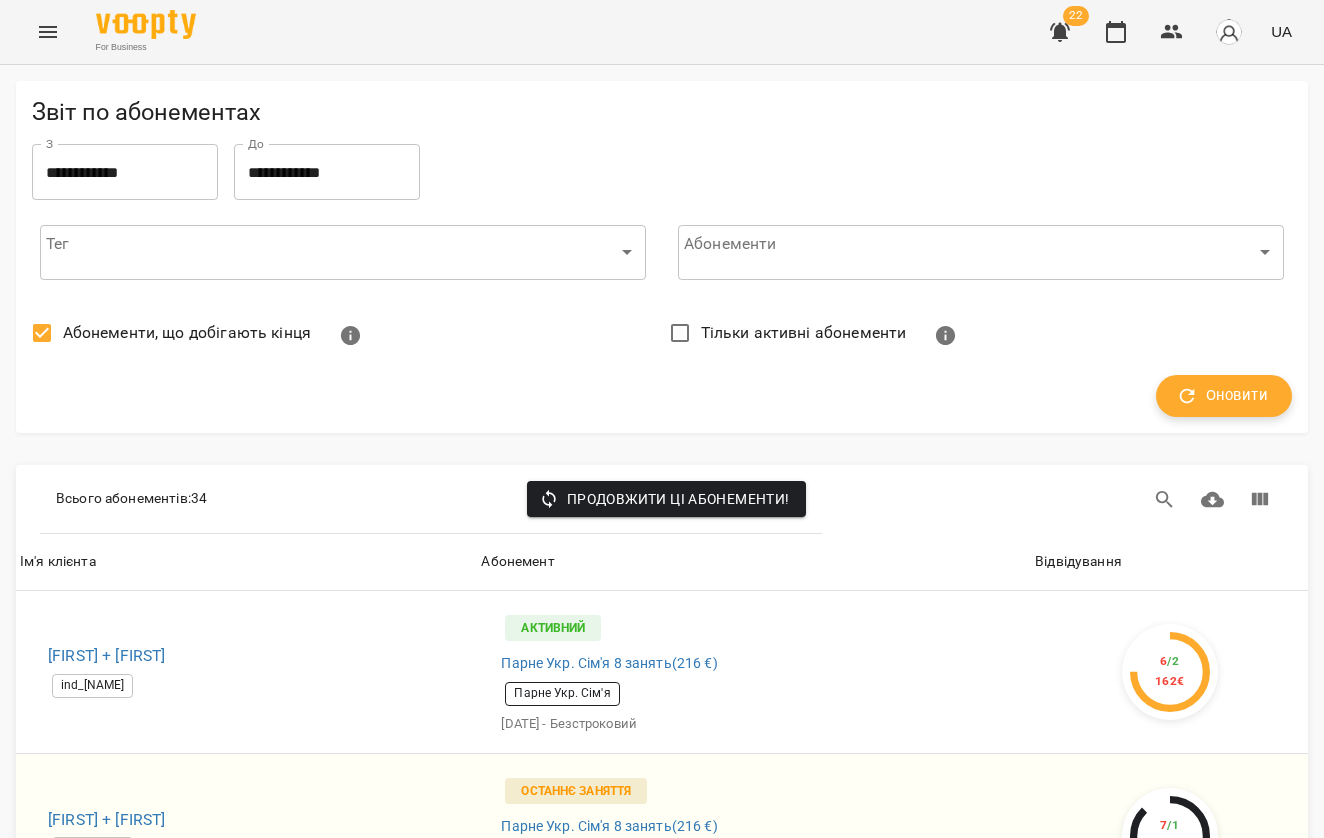 click 